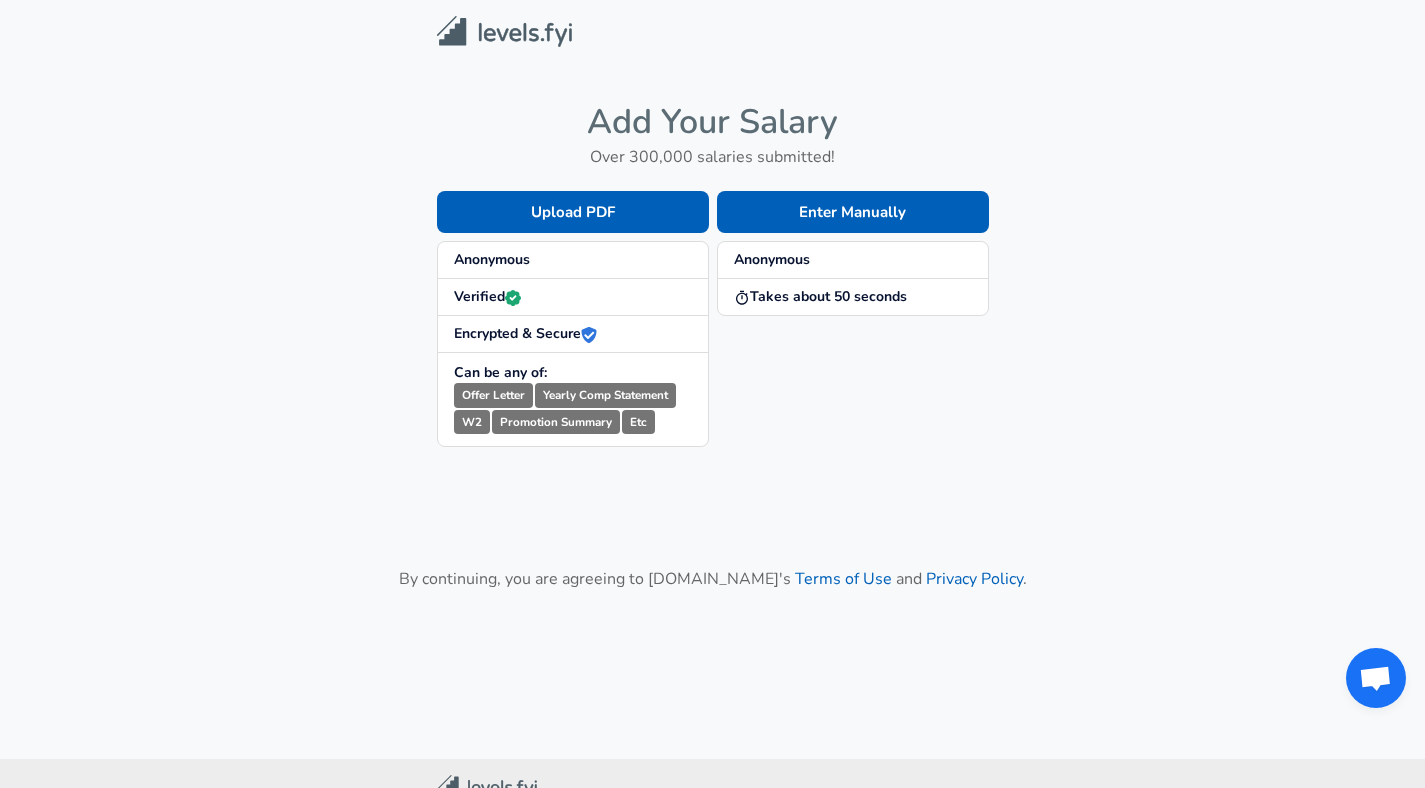 scroll, scrollTop: 0, scrollLeft: 0, axis: both 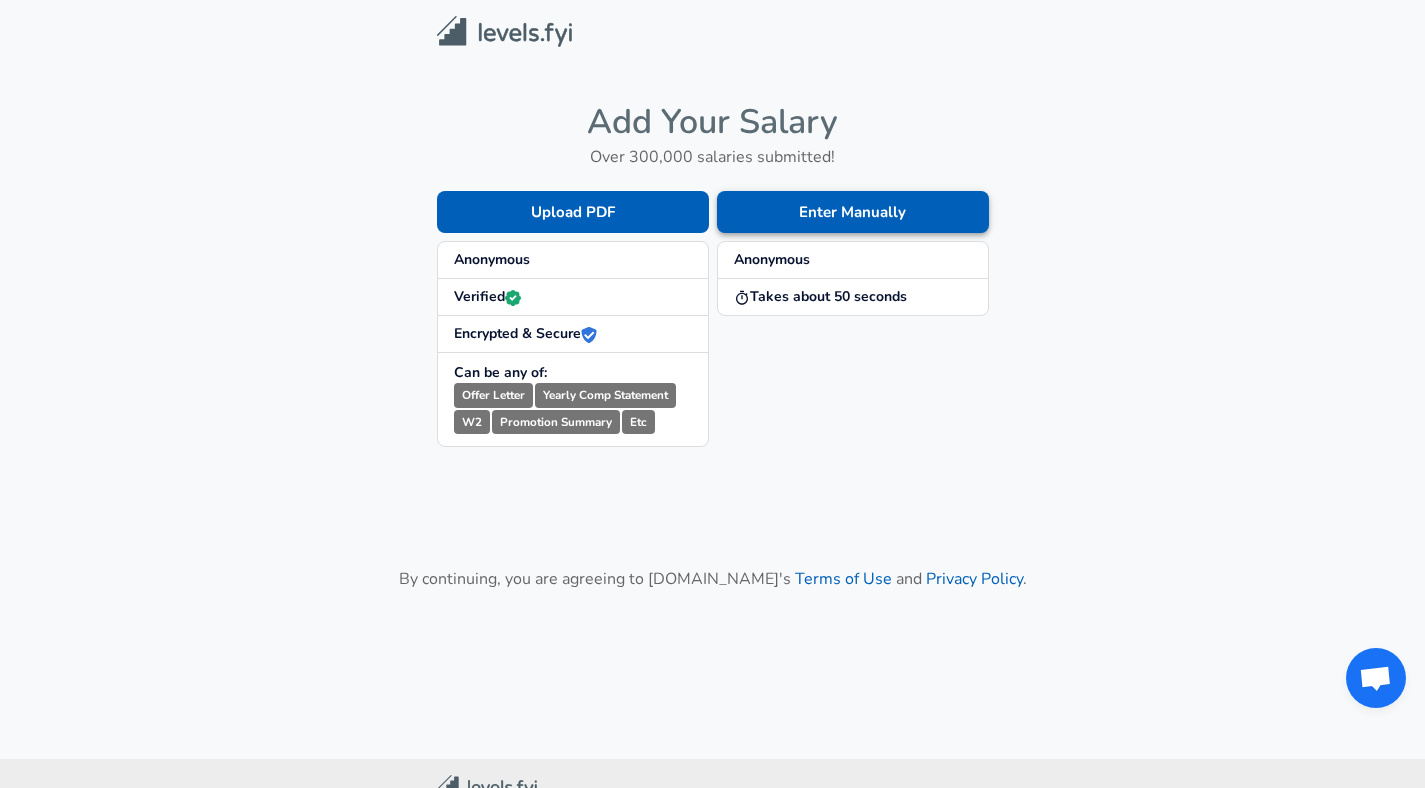 click on "Enter Manually" at bounding box center (853, 212) 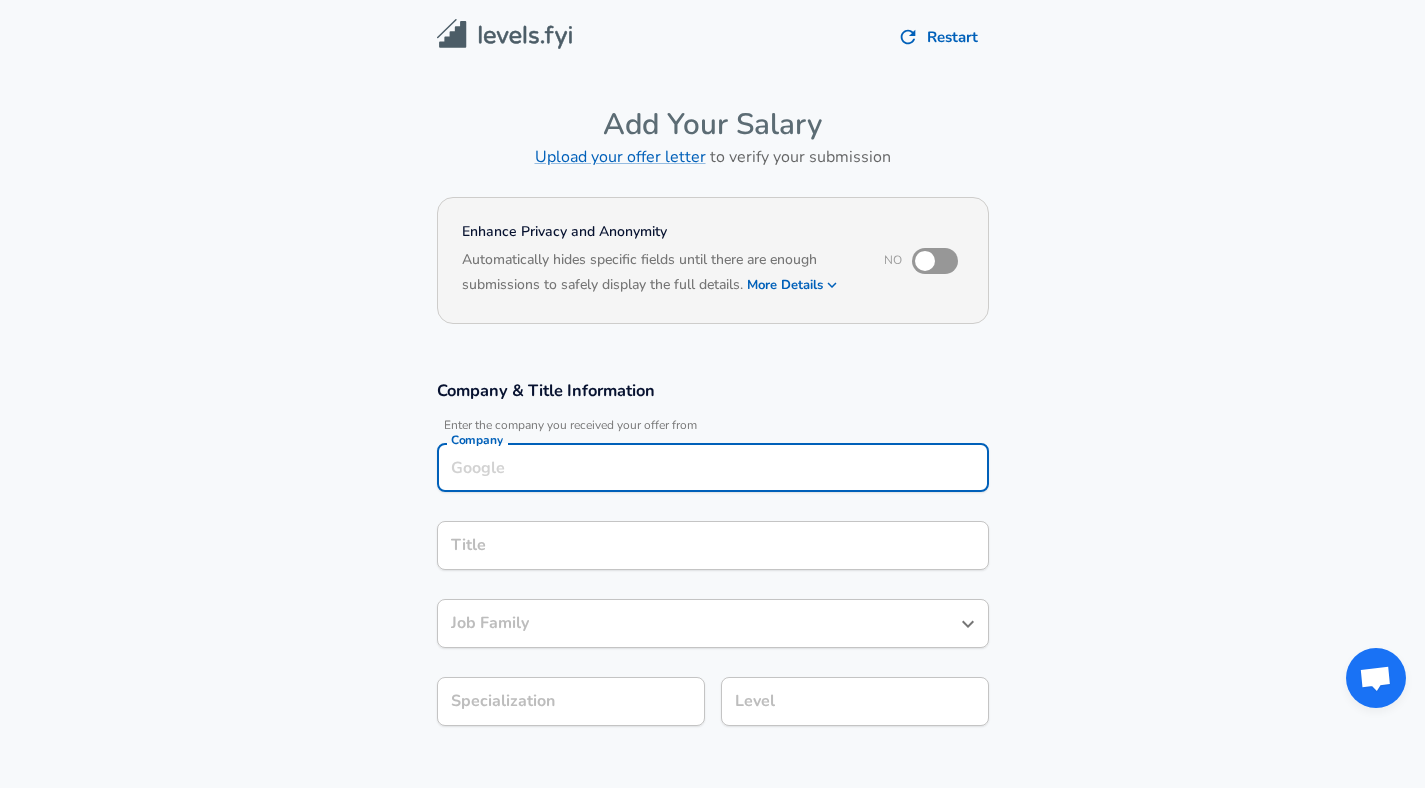 scroll, scrollTop: 20, scrollLeft: 0, axis: vertical 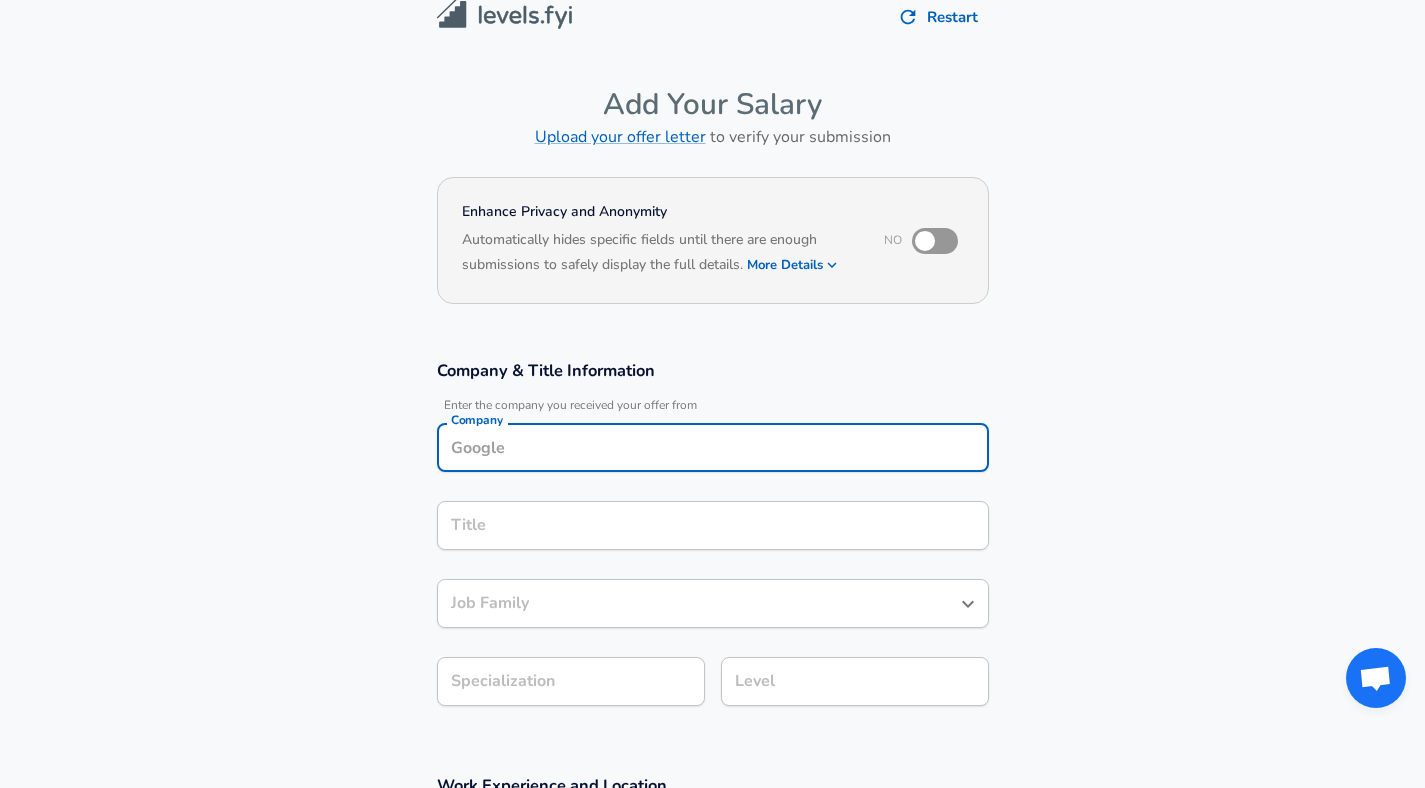 click on "Company" at bounding box center [713, 447] 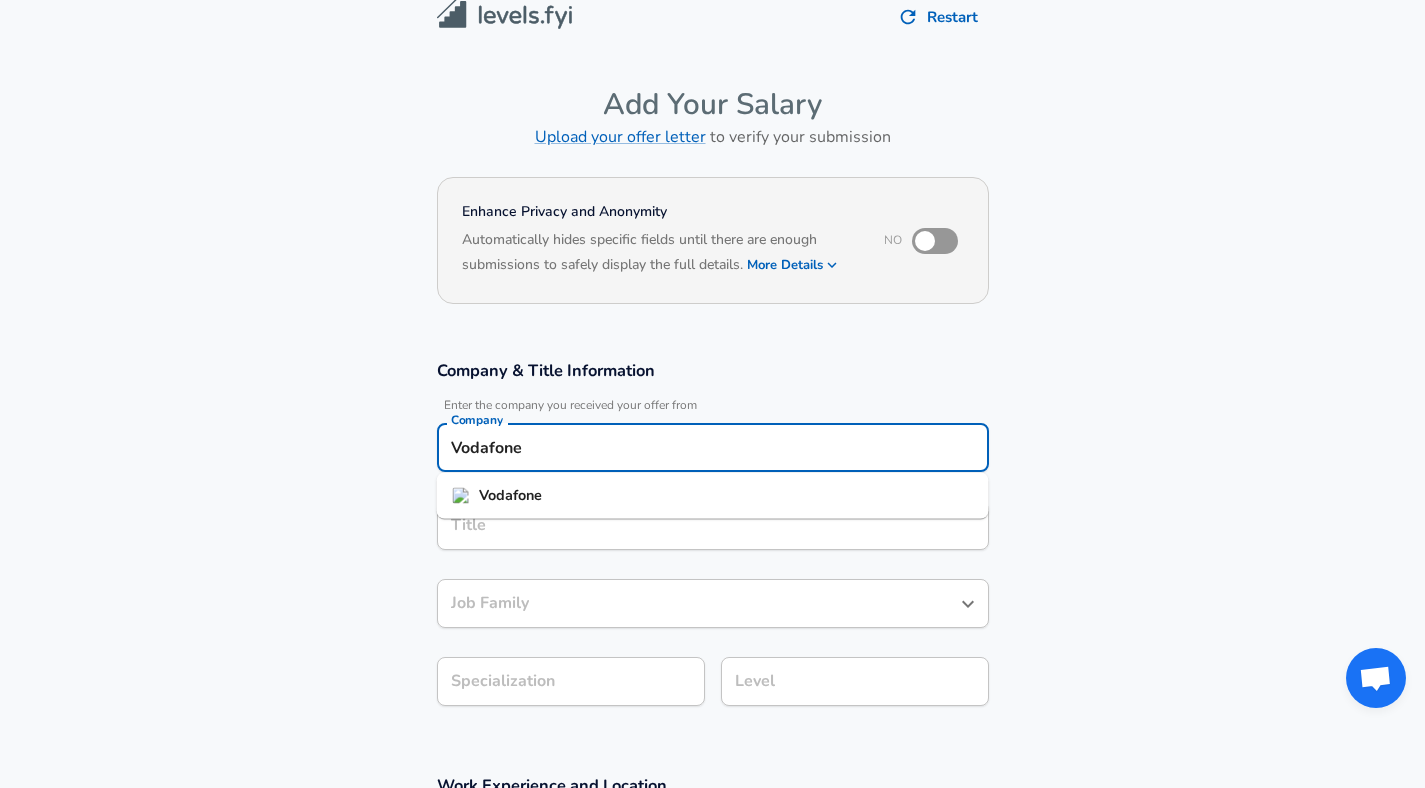 click on "Vodafone" at bounding box center [713, 496] 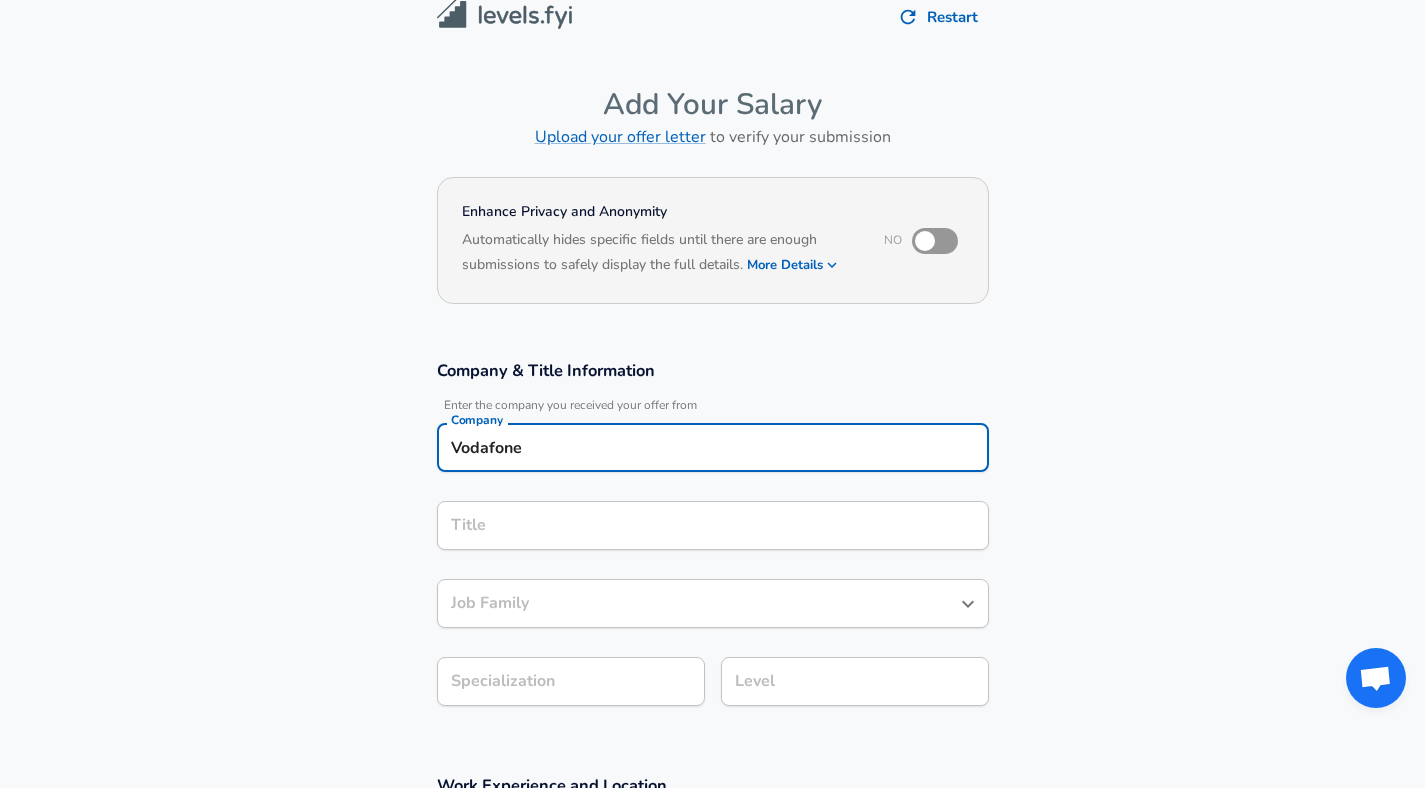 type on "Vodafone" 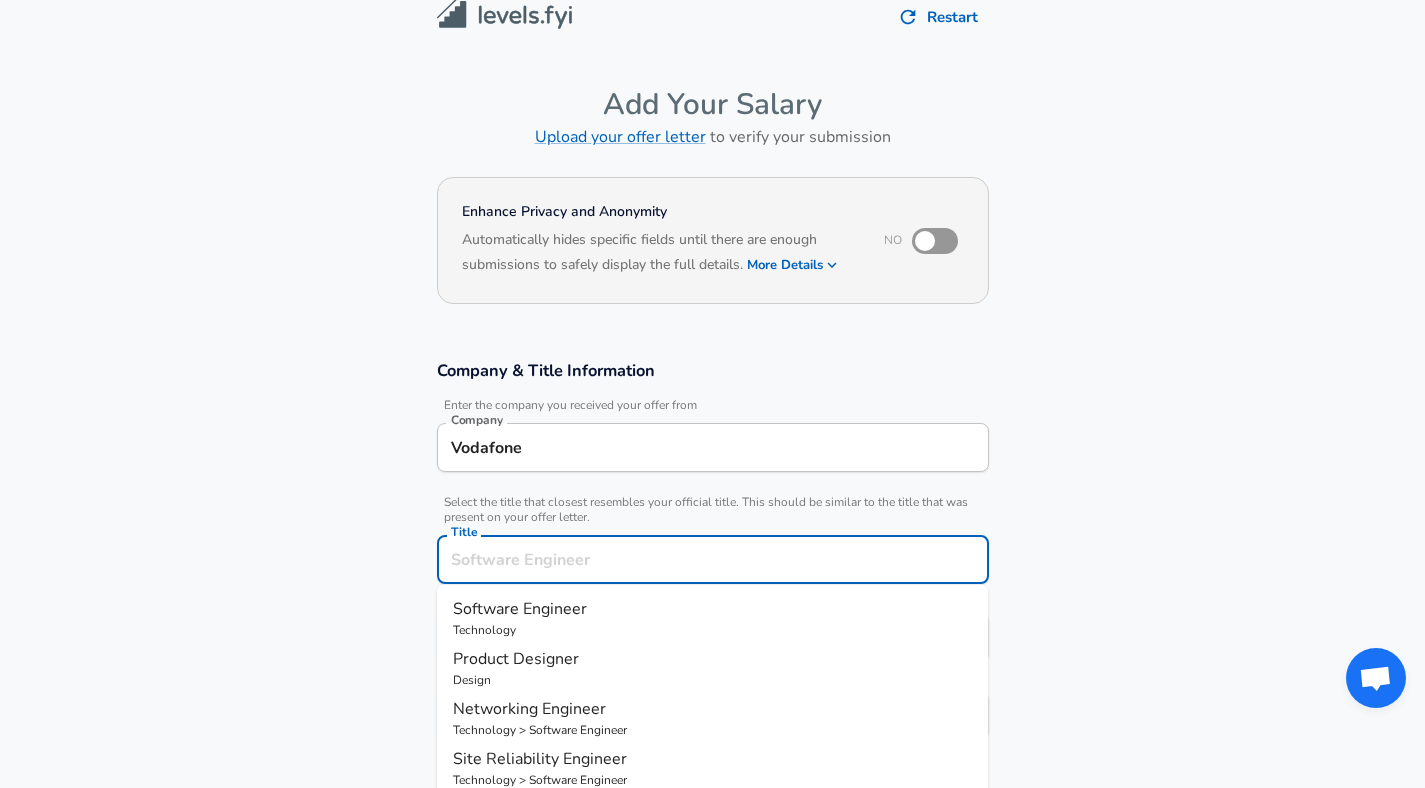 scroll, scrollTop: 60, scrollLeft: 0, axis: vertical 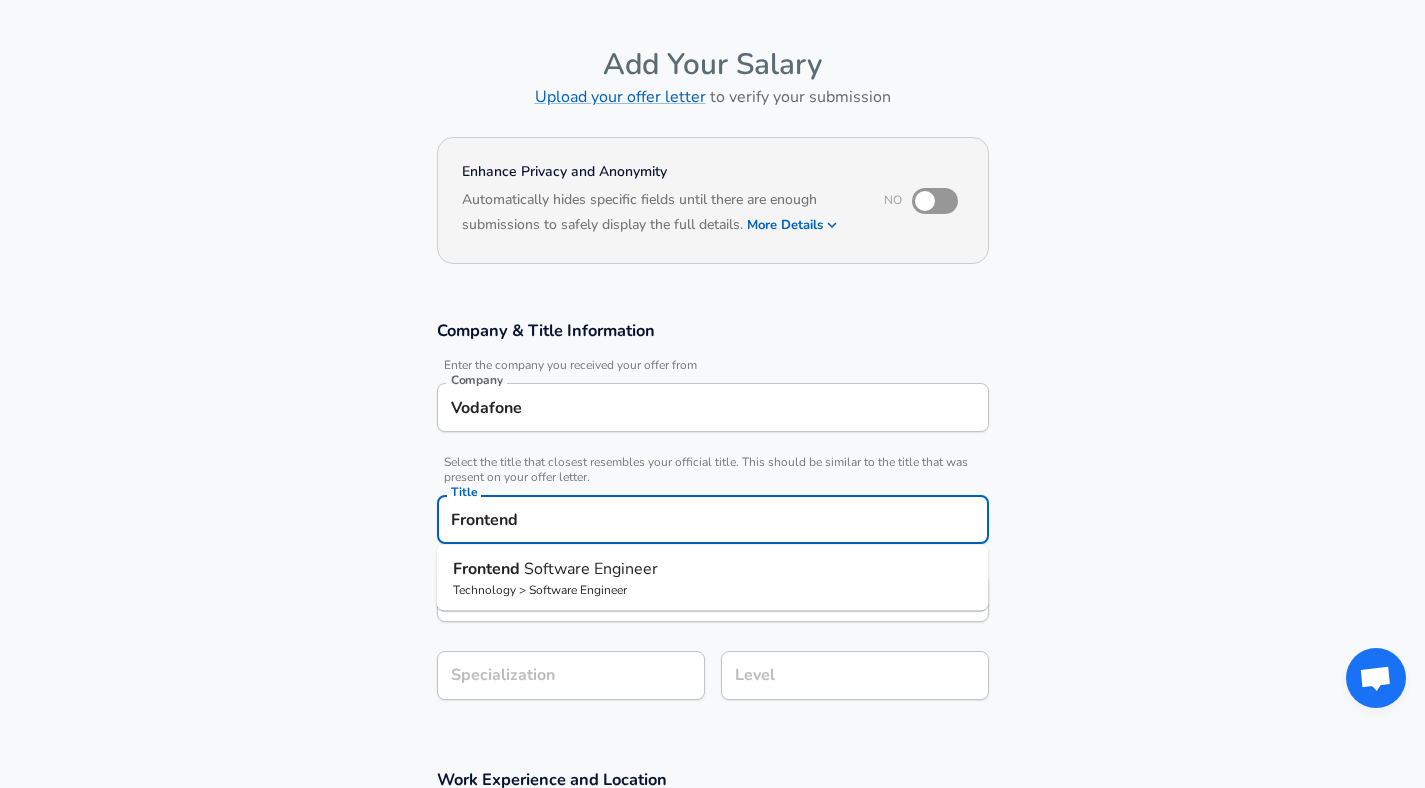 click on "Software Engineer" at bounding box center (591, 569) 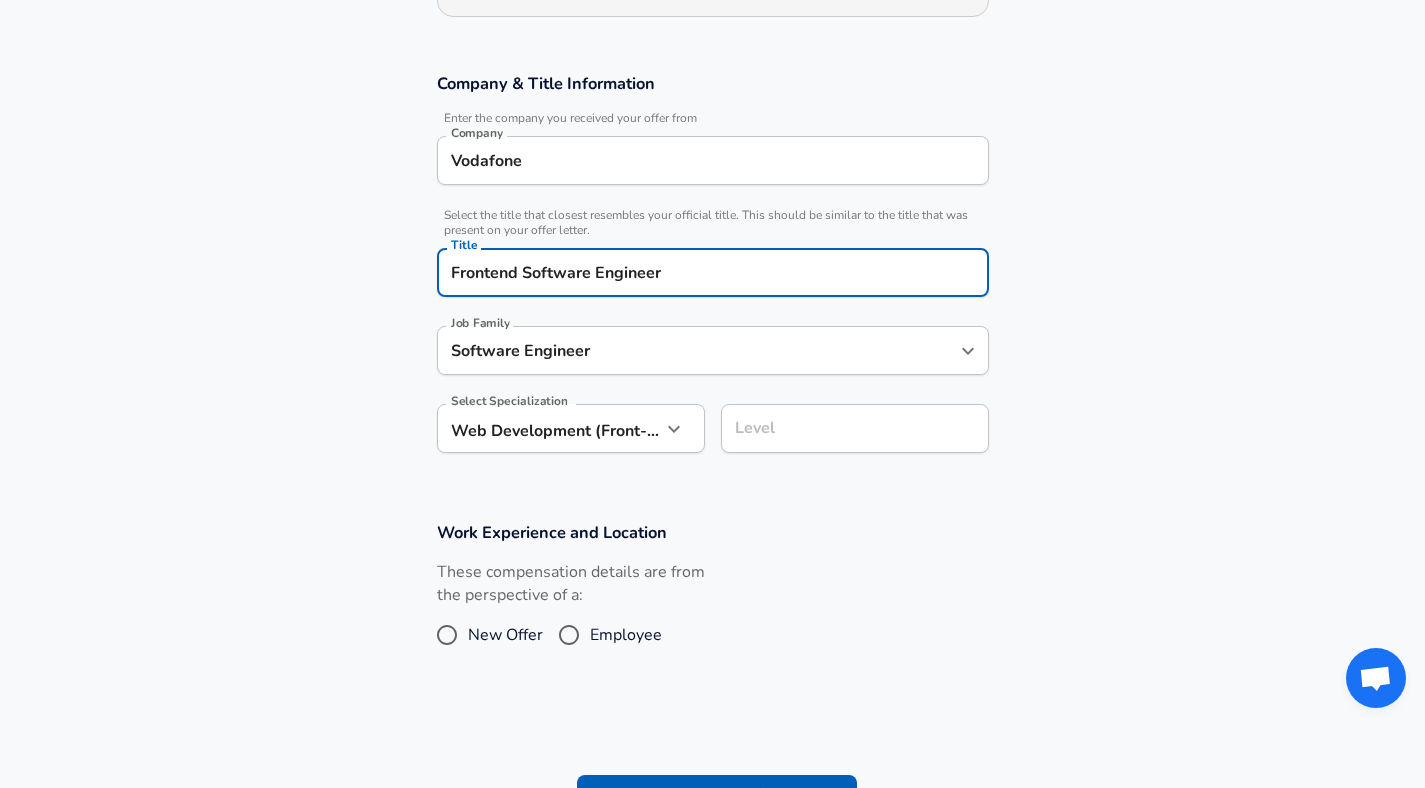 type on "Frontend Software Engineer" 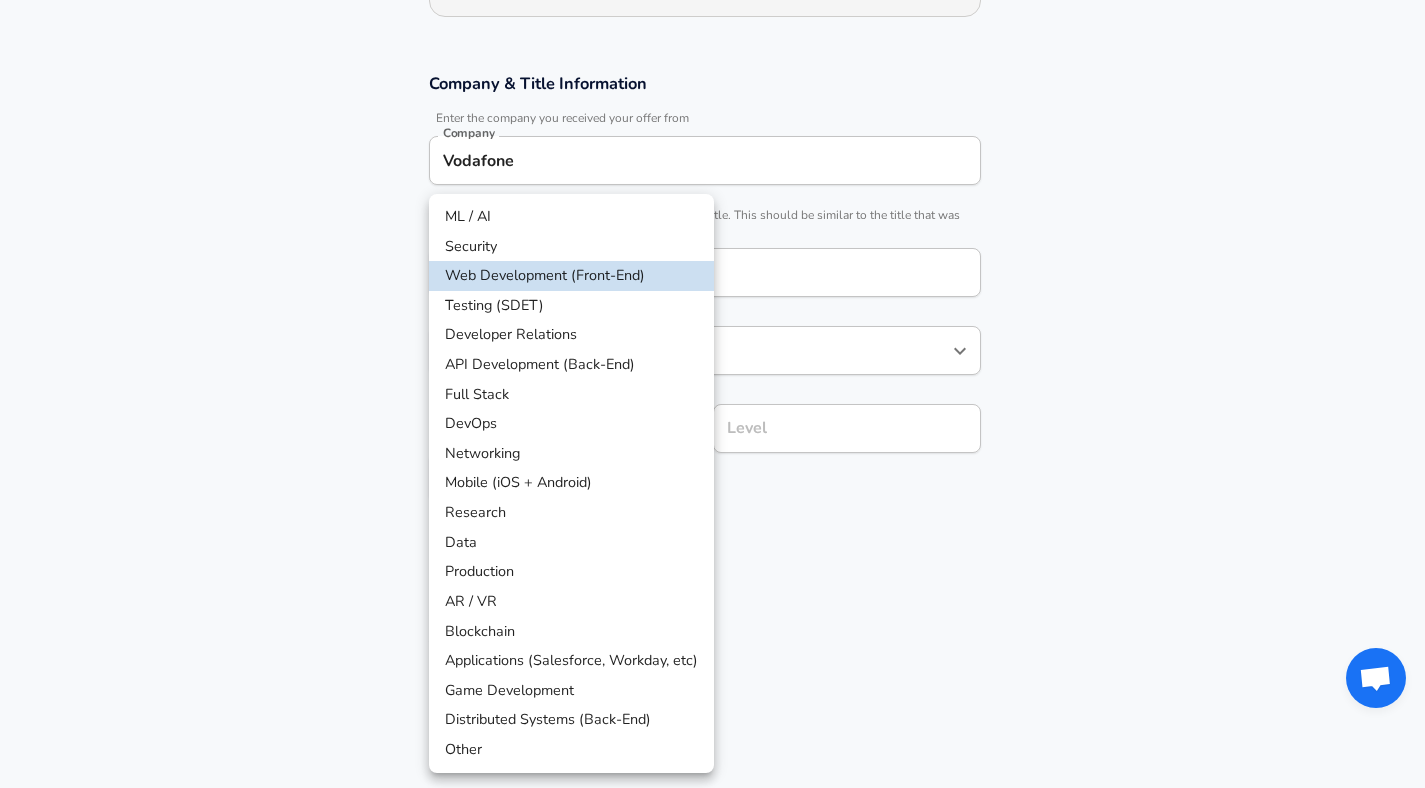 click on "We value your privacy We use cookies to enhance your browsing experience, serve personalized ads or content, and analyze our traffic. By clicking "Accept All", you consent to our use of cookies. Customize    Accept All   Customize Consent Preferences   We use cookies to help you navigate efficiently and perform certain functions. You will find detailed information about all cookies under each consent category below. The cookies that are categorized as "Necessary" are stored on your browser as they are essential for enabling the basic functionalities of the site. ...  Show more Necessary Always Active Necessary cookies are required to enable the basic features of this site, such as providing secure log-in or adjusting your consent preferences. These cookies do not store any personally identifiable data. Cookie _GRECAPTCHA Duration 5 months 27 days Description Google Recaptcha service sets this cookie to identify bots to protect the website against malicious spam attacks. Cookie __stripe_mid Duration 1 year MR" at bounding box center [712, 87] 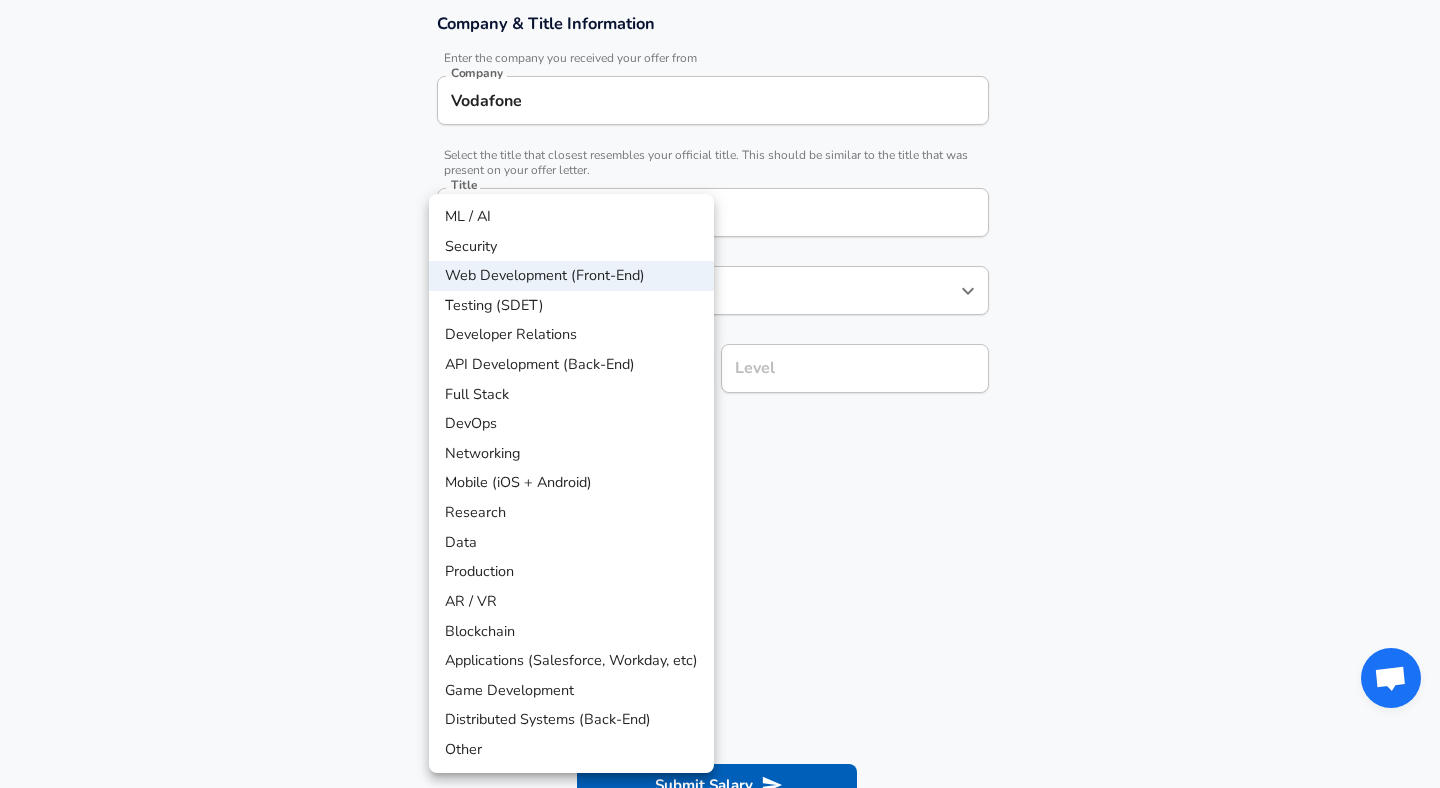 click on "Web Development (Front-End)" at bounding box center (571, 276) 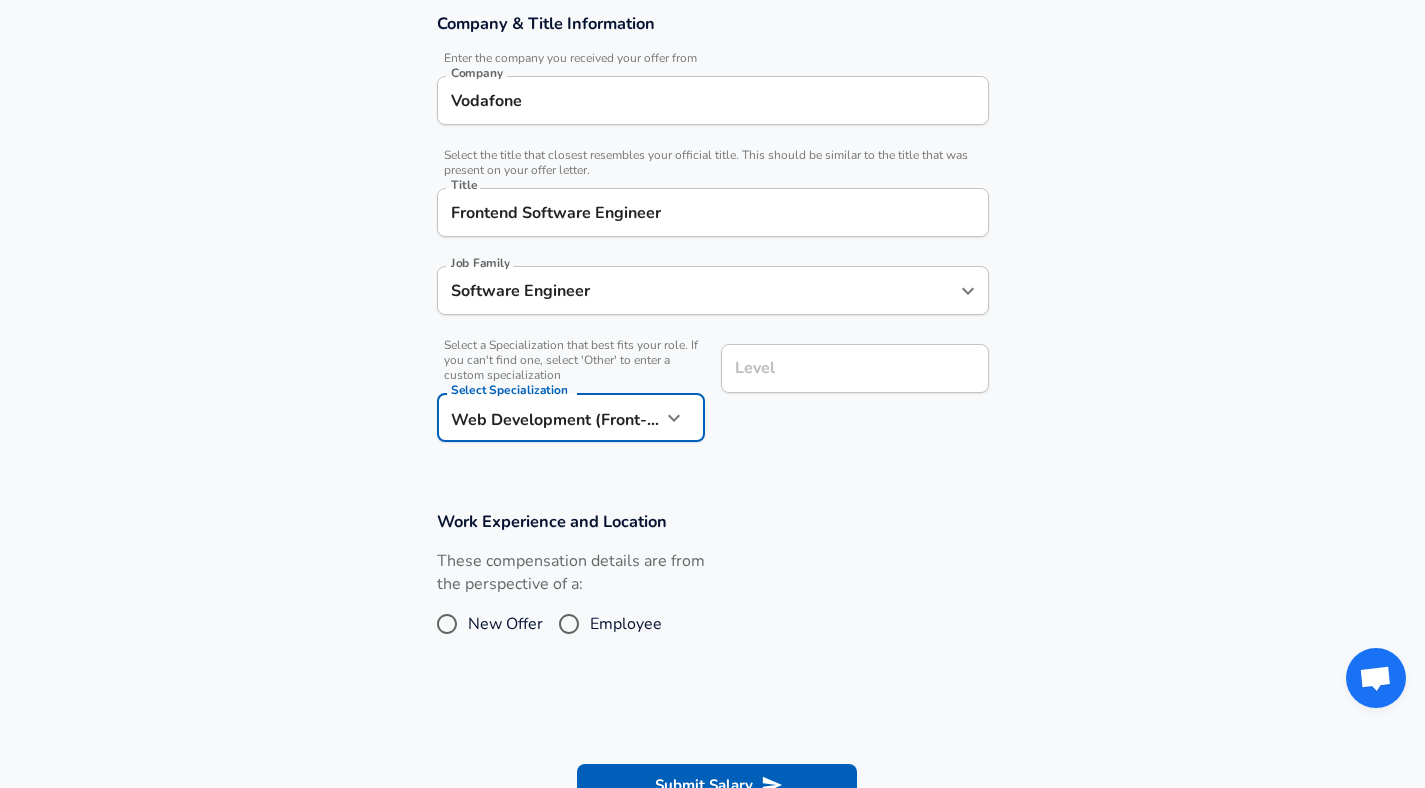 scroll, scrollTop: 407, scrollLeft: 0, axis: vertical 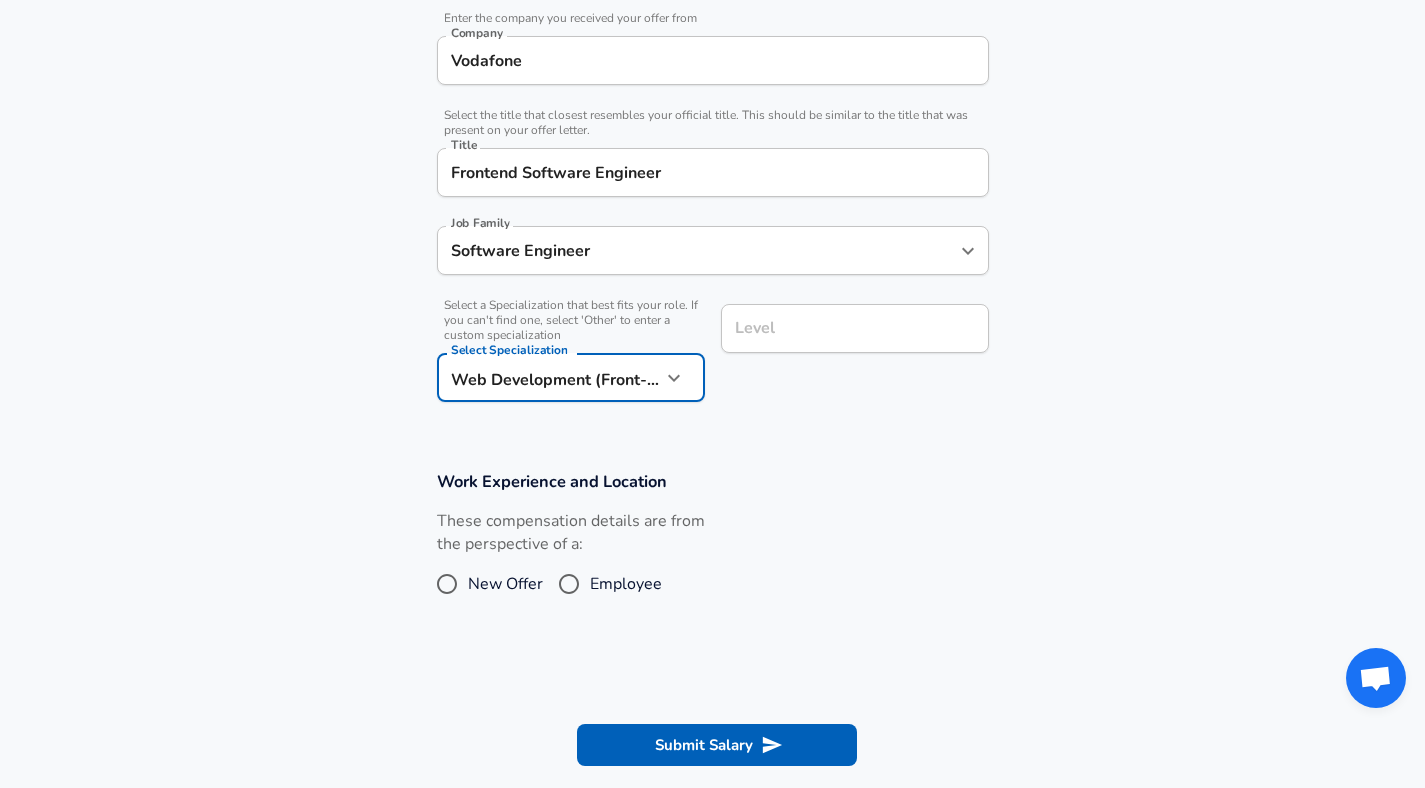 click on "Level Level" at bounding box center [855, 331] 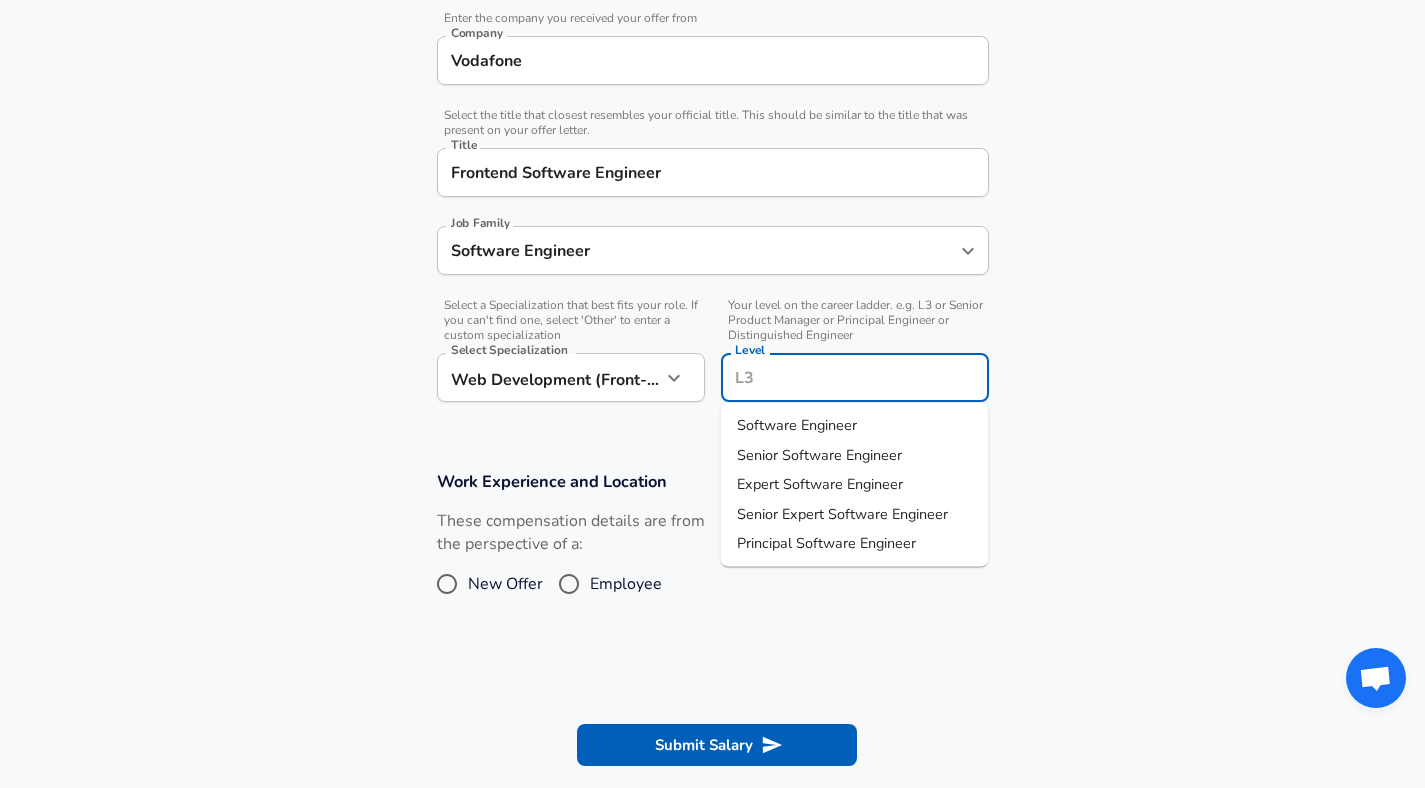 click on "Senior Software Engineer" at bounding box center [819, 454] 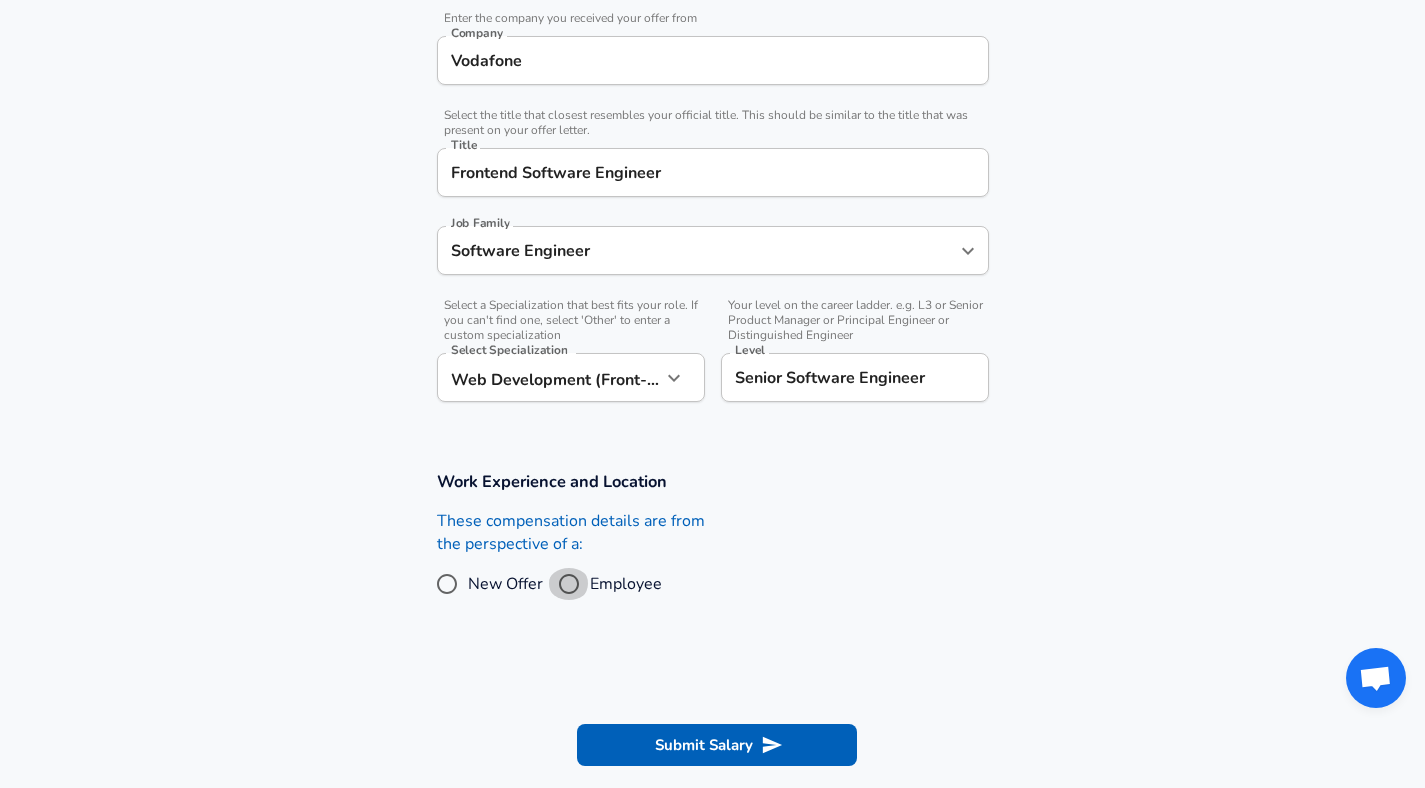 click on "Employee" at bounding box center (569, 584) 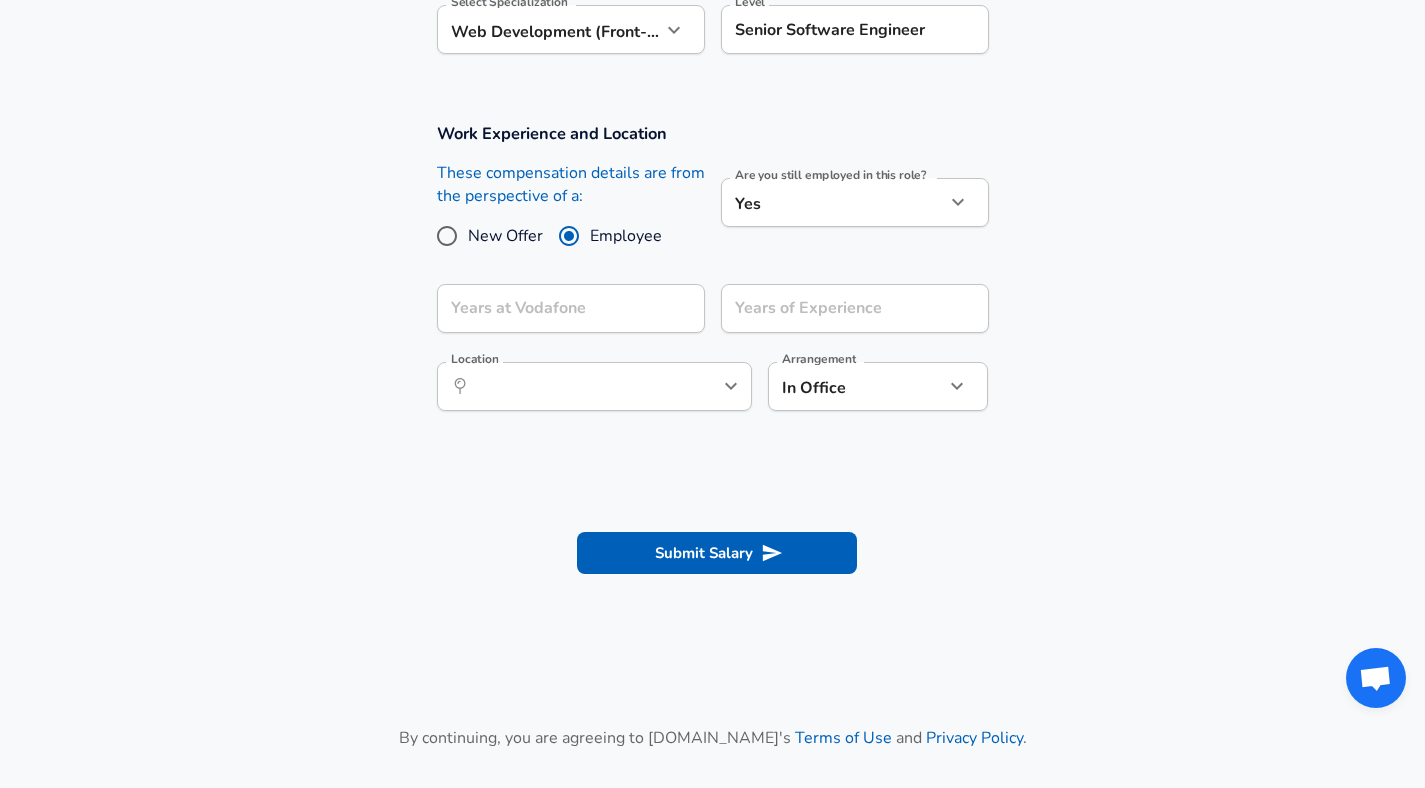 scroll, scrollTop: 772, scrollLeft: 0, axis: vertical 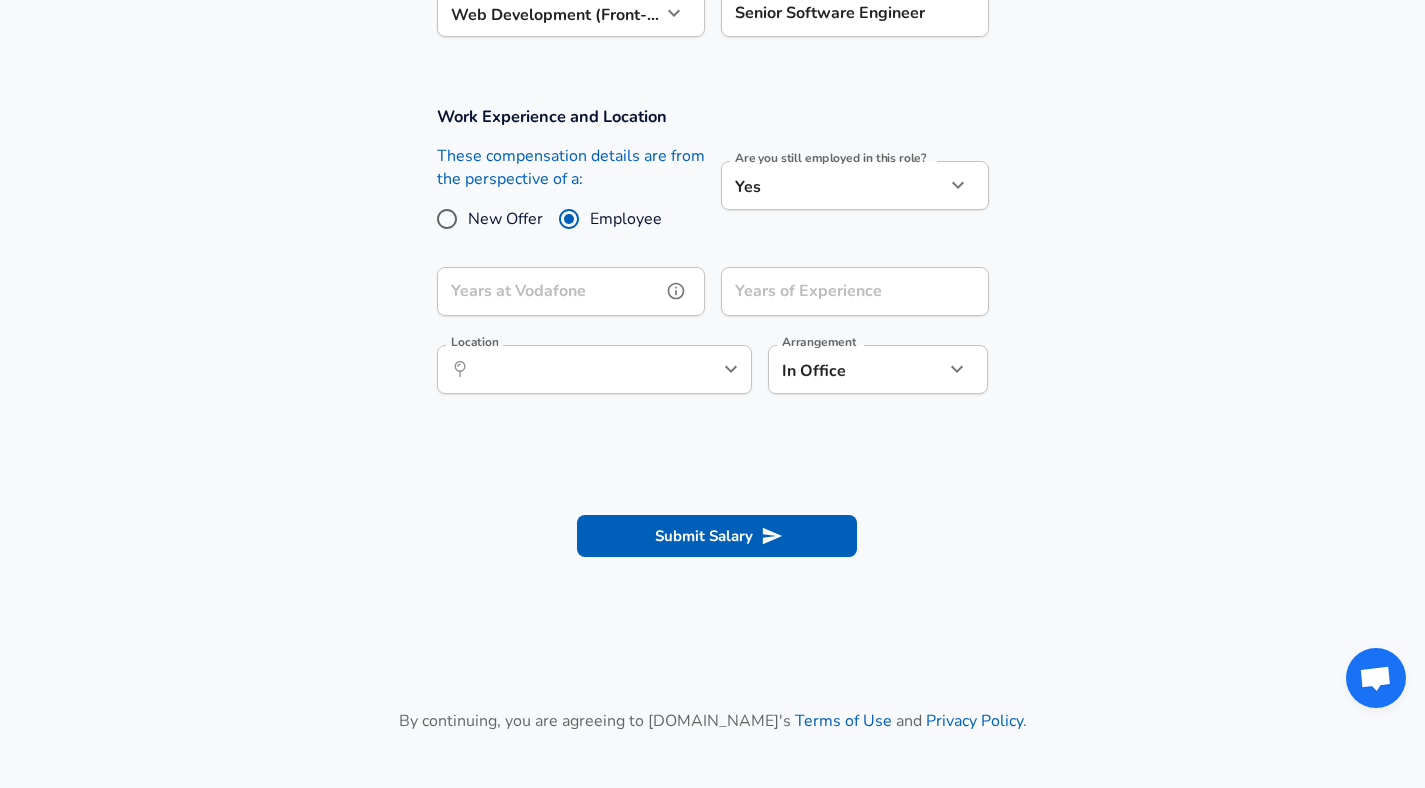 click on "Years at Vodafone" at bounding box center [549, 291] 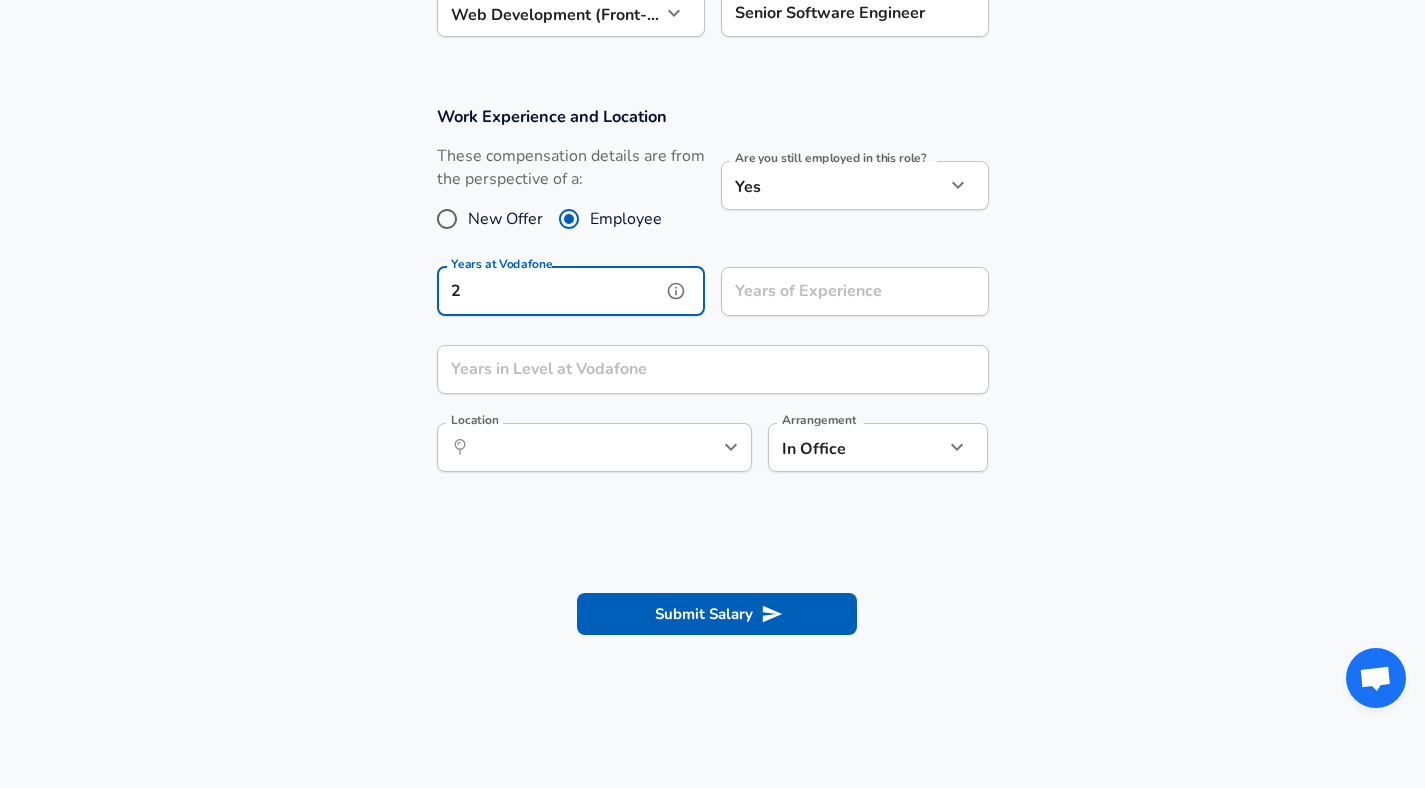 type on "2" 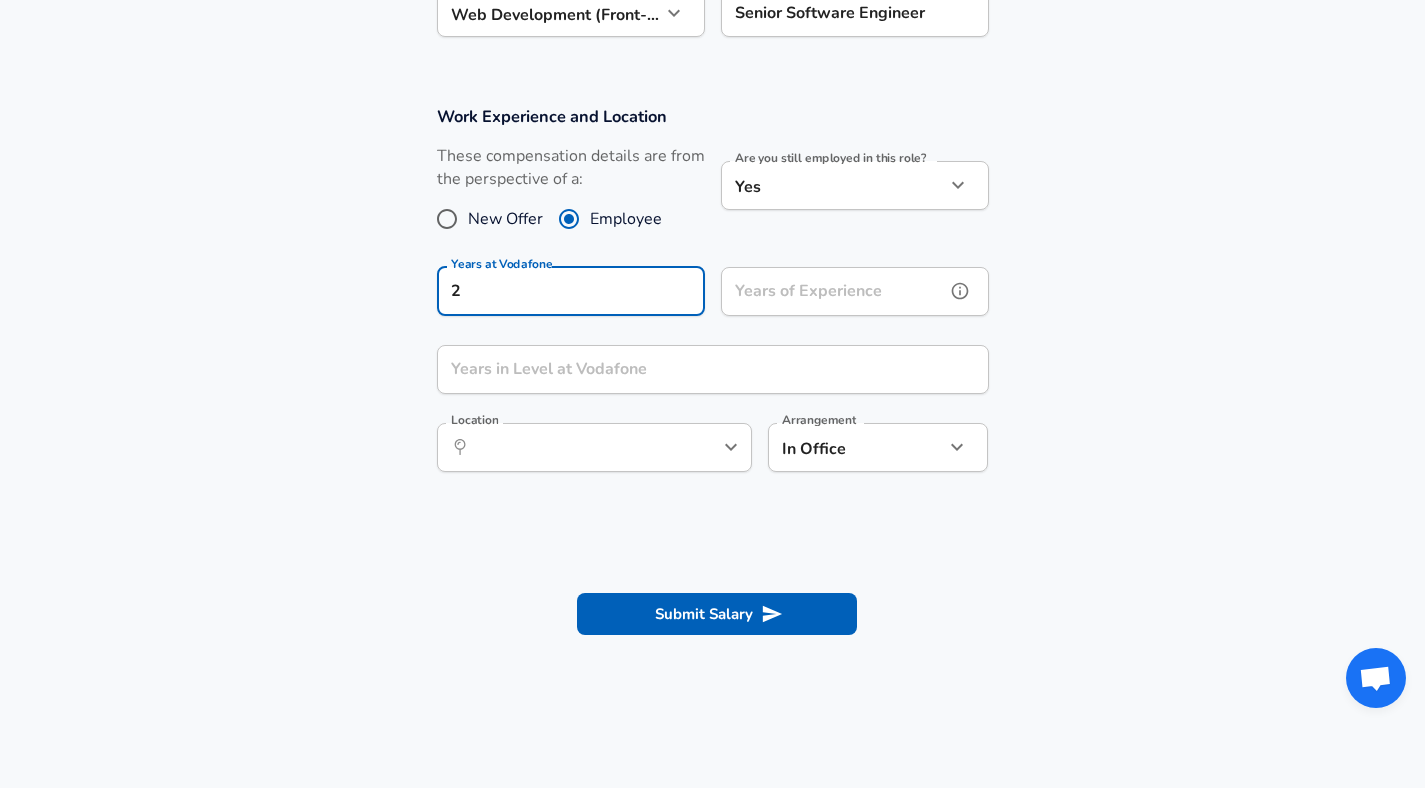 click on "Years of Experience Years of Experience" at bounding box center [855, 294] 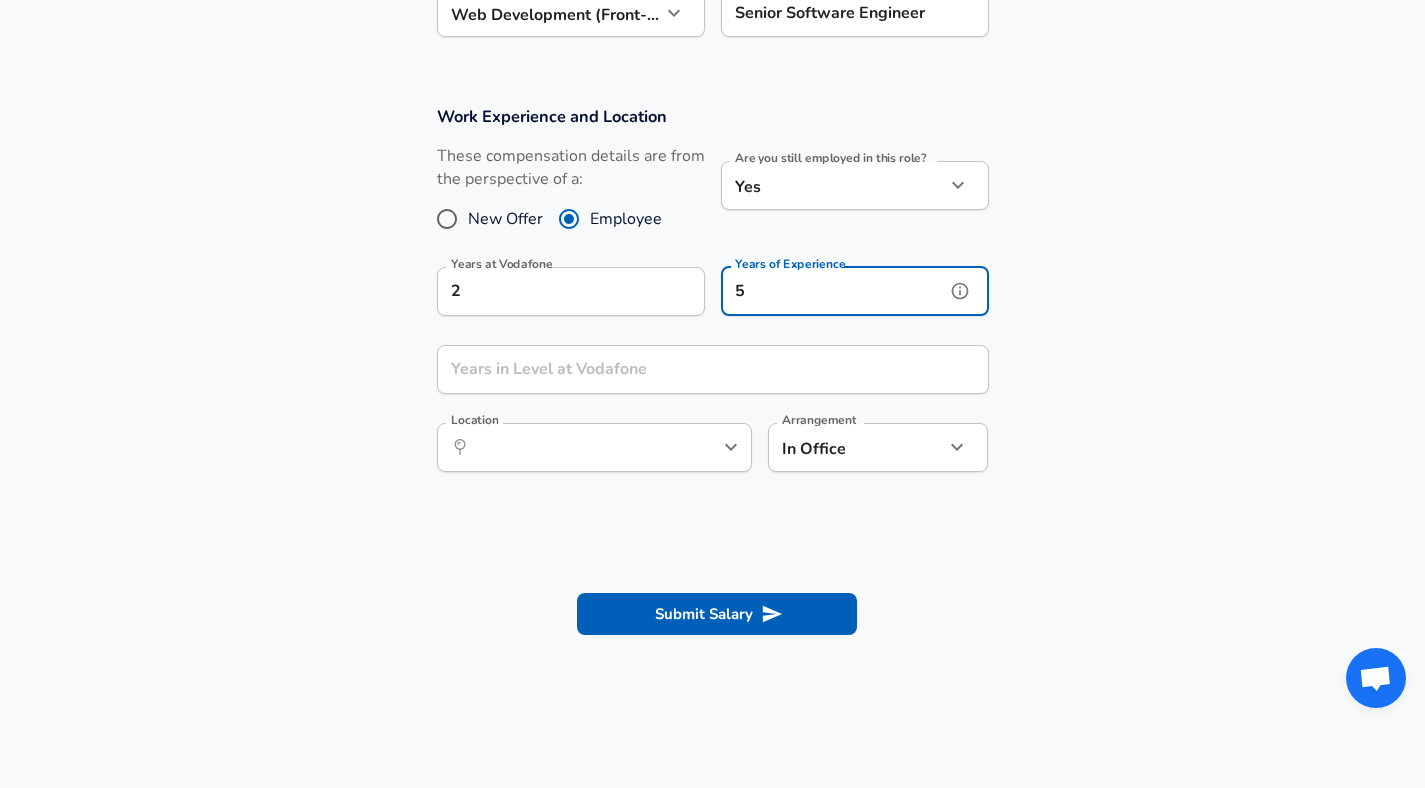 type on "5" 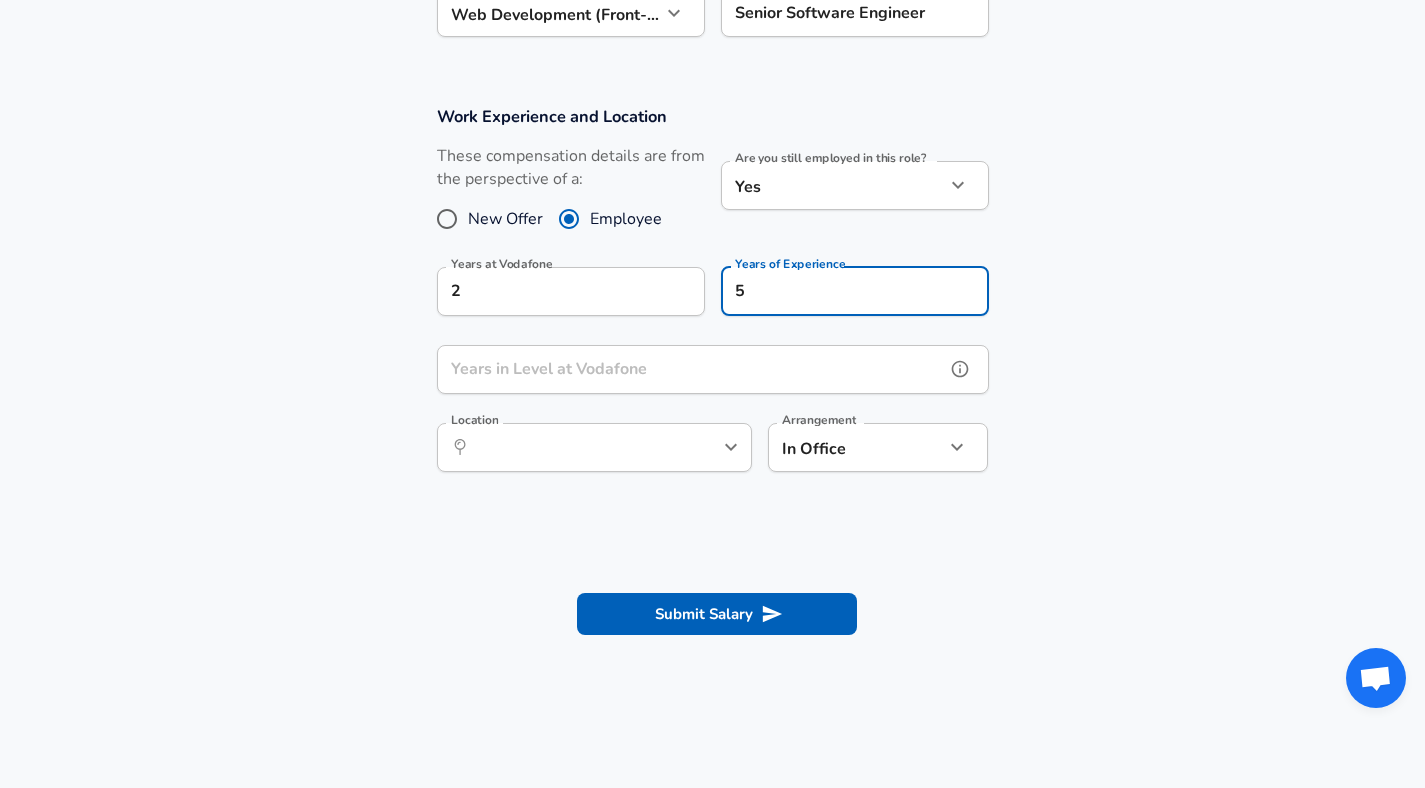 click on "Years in Level at Vodafone Years in Level at Vodafone" at bounding box center [713, 372] 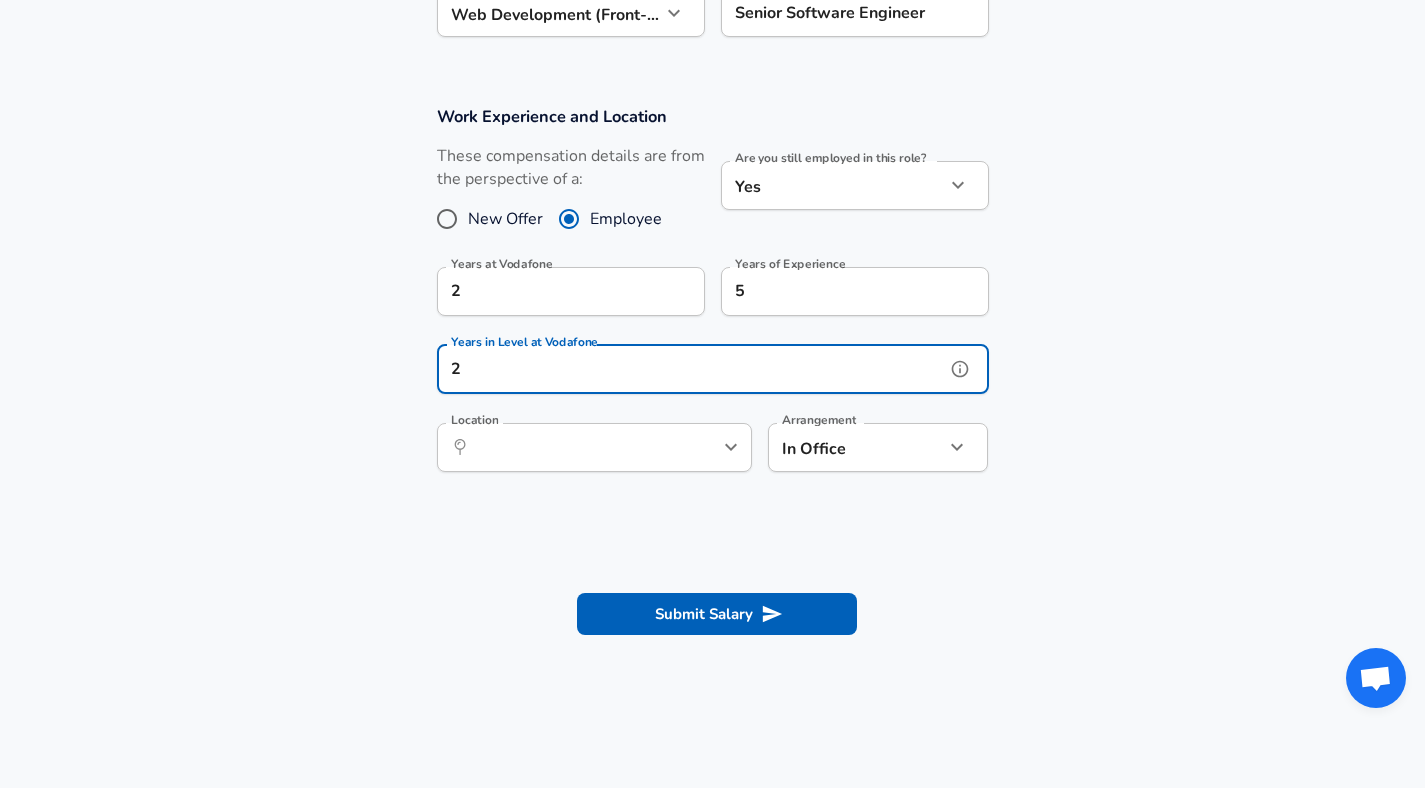 type on "2" 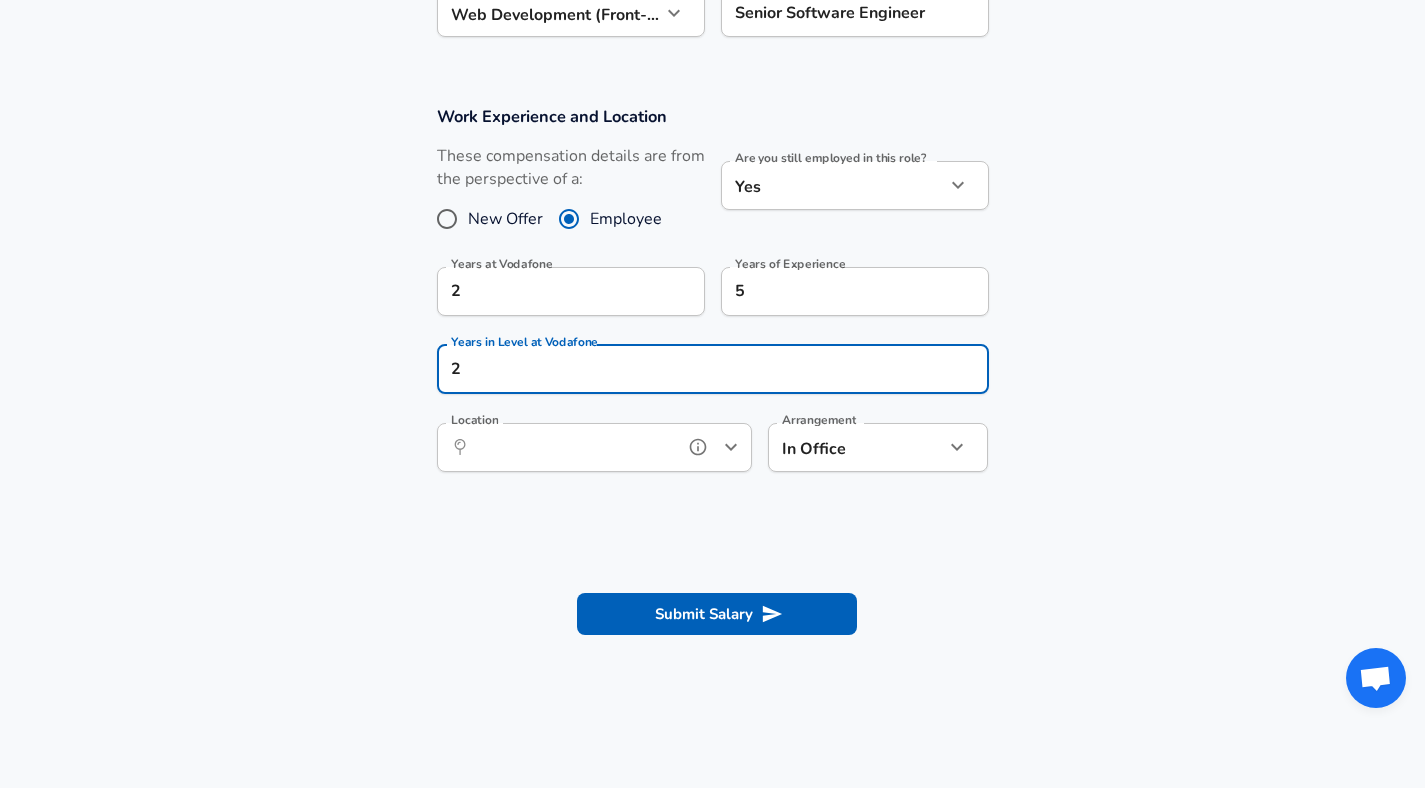 click on "Location" at bounding box center (572, 447) 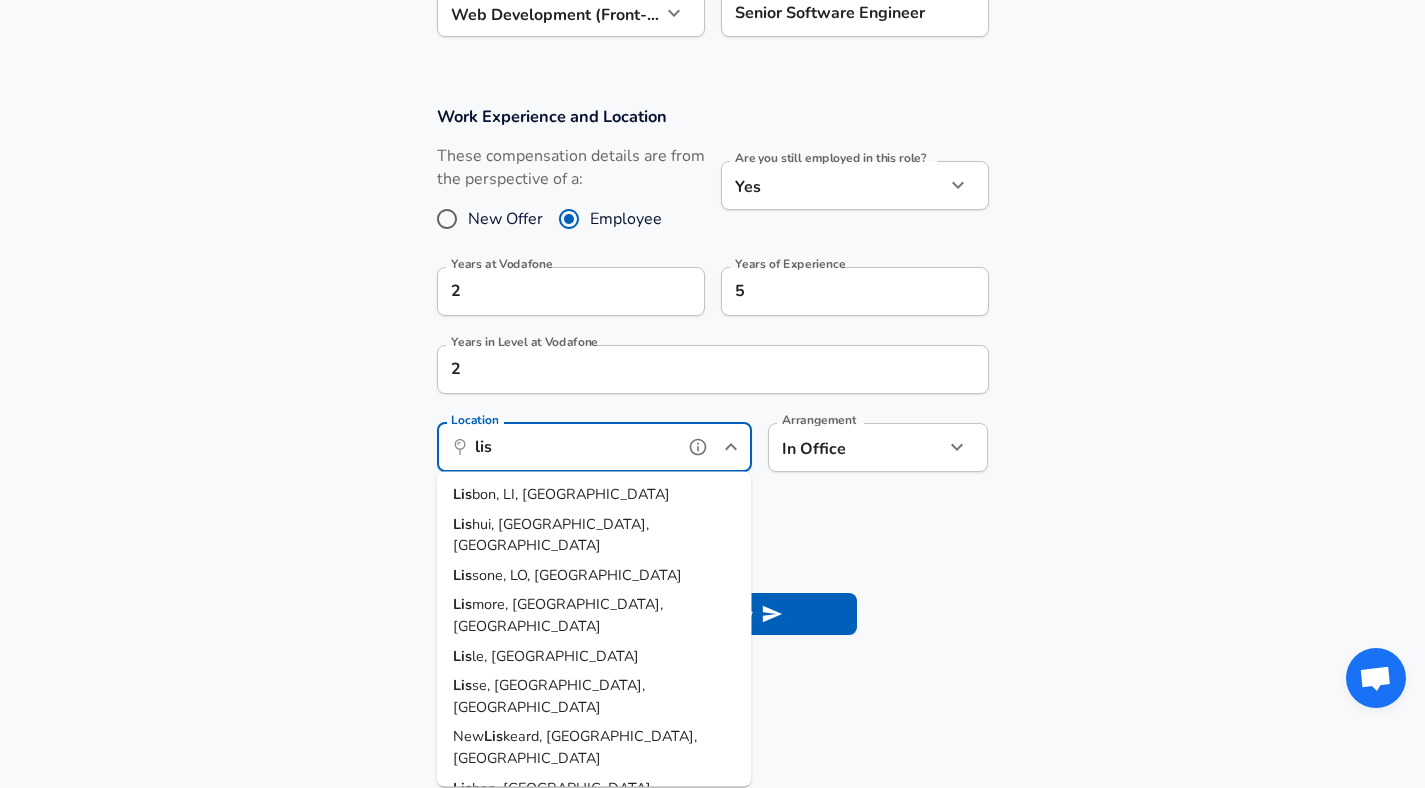 click on "bon, LI, [GEOGRAPHIC_DATA]" at bounding box center (571, 494) 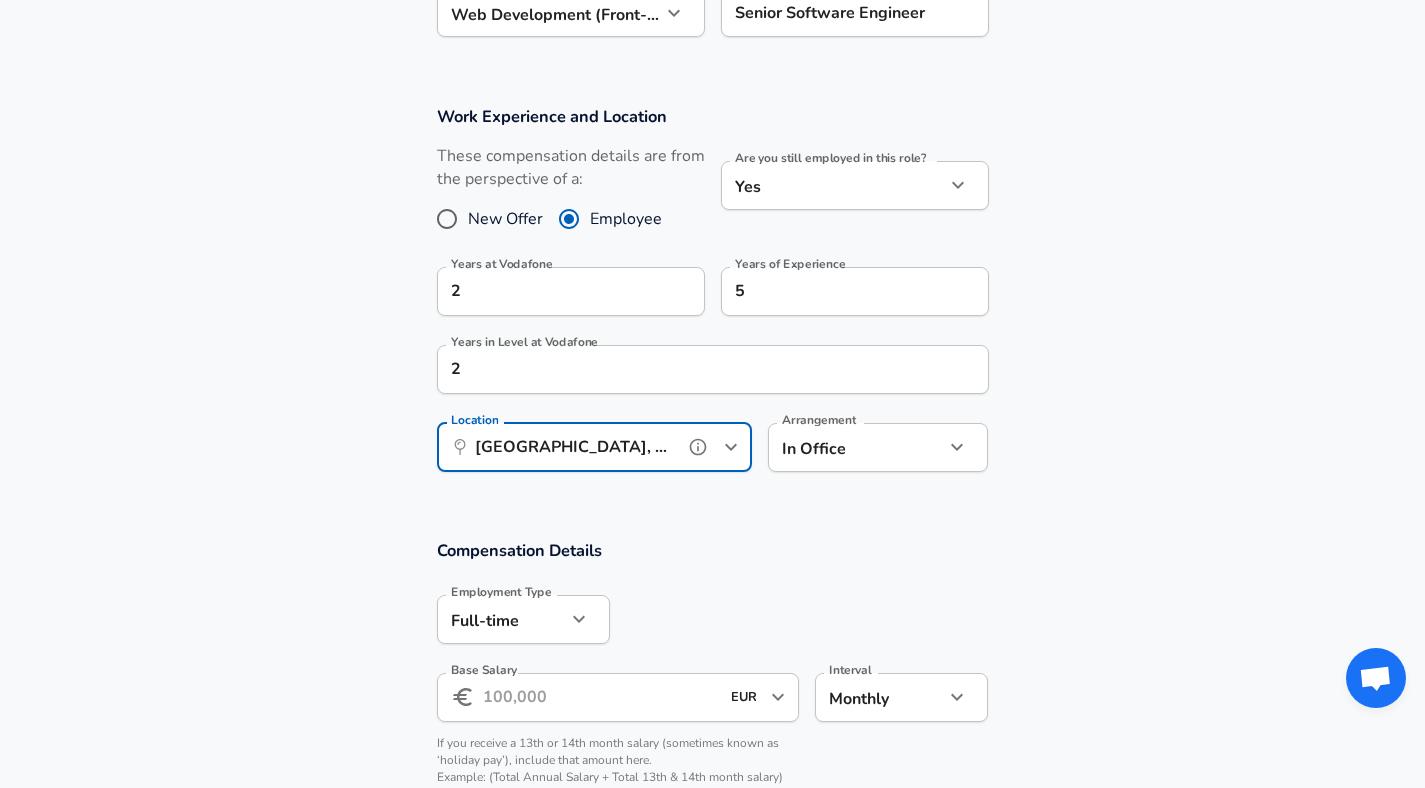type on "[GEOGRAPHIC_DATA], LI, [GEOGRAPHIC_DATA]" 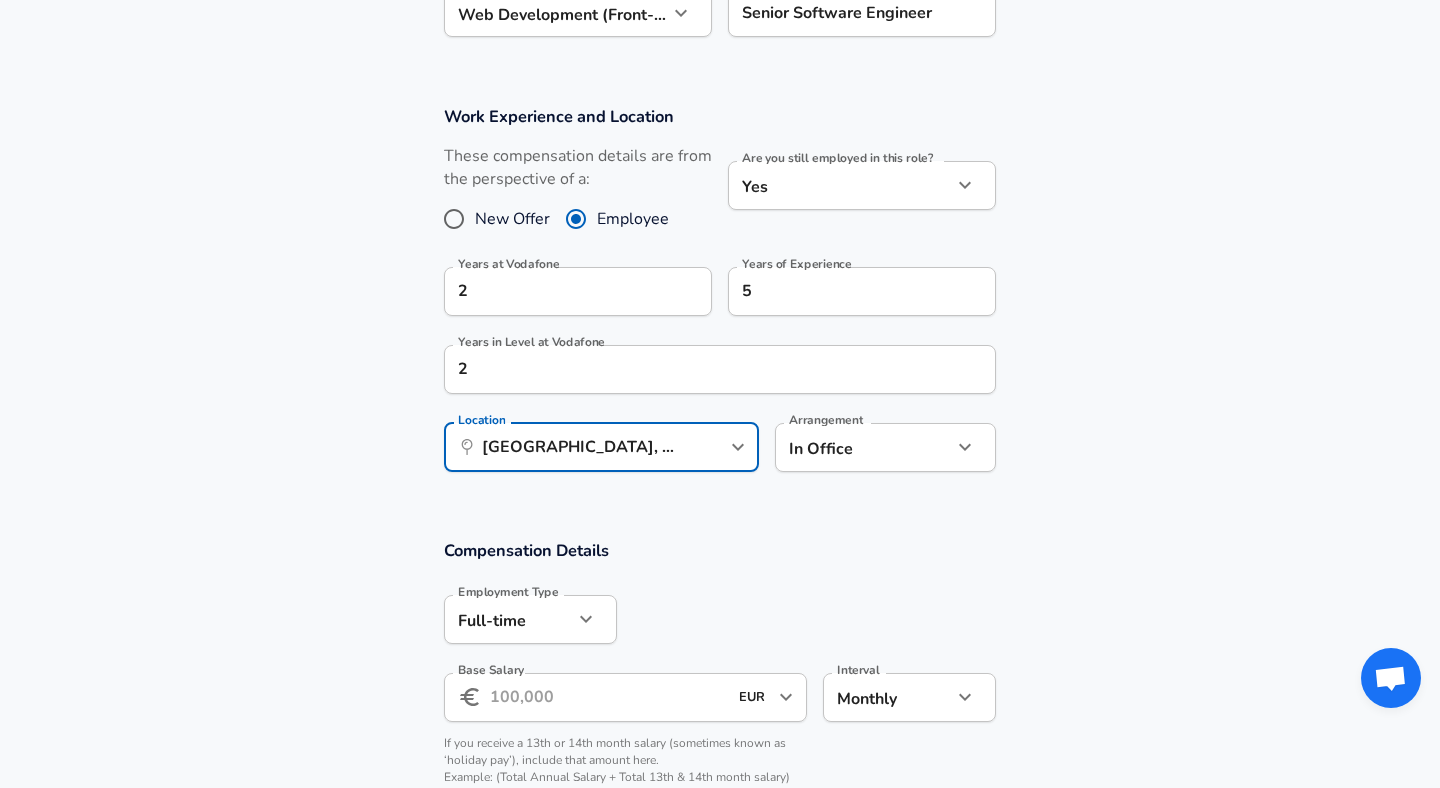 click on "We value your privacy We use cookies to enhance your browsing experience, serve personalized ads or content, and analyze our traffic. By clicking "Accept All", you consent to our use of cookies. Customize    Accept All   Customize Consent Preferences   We use cookies to help you navigate efficiently and perform certain functions. You will find detailed information about all cookies under each consent category below. The cookies that are categorized as "Necessary" are stored on your browser as they are essential for enabling the basic functionalities of the site. ...  Show more Necessary Always Active Necessary cookies are required to enable the basic features of this site, such as providing secure log-in or adjusting your consent preferences. These cookies do not store any personally identifiable data. Cookie _GRECAPTCHA Duration 5 months 27 days Description Google Recaptcha service sets this cookie to identify bots to protect the website against malicious spam attacks. Cookie __stripe_mid Duration 1 year MR" at bounding box center [720, -378] 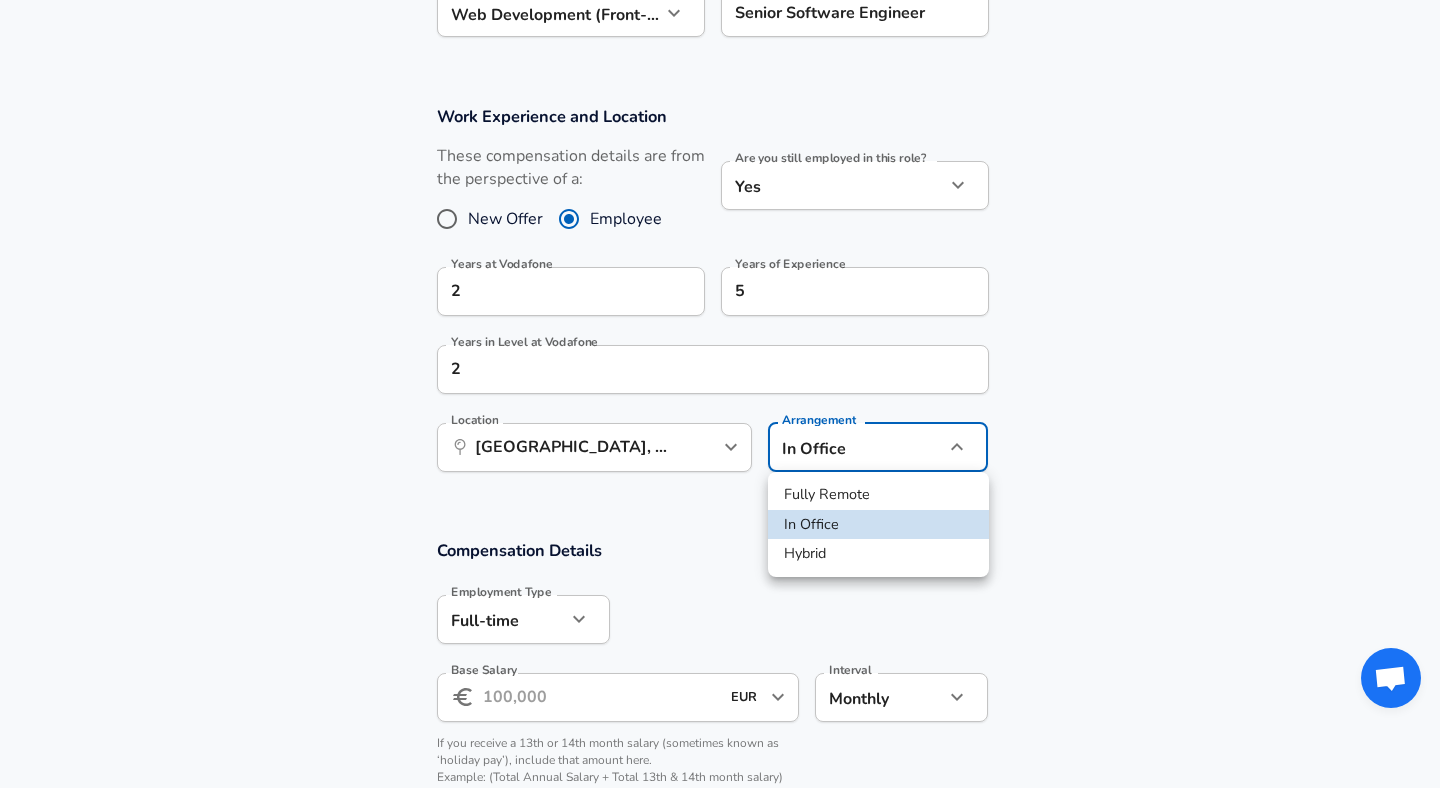 click on "Fully Remote" at bounding box center [878, 495] 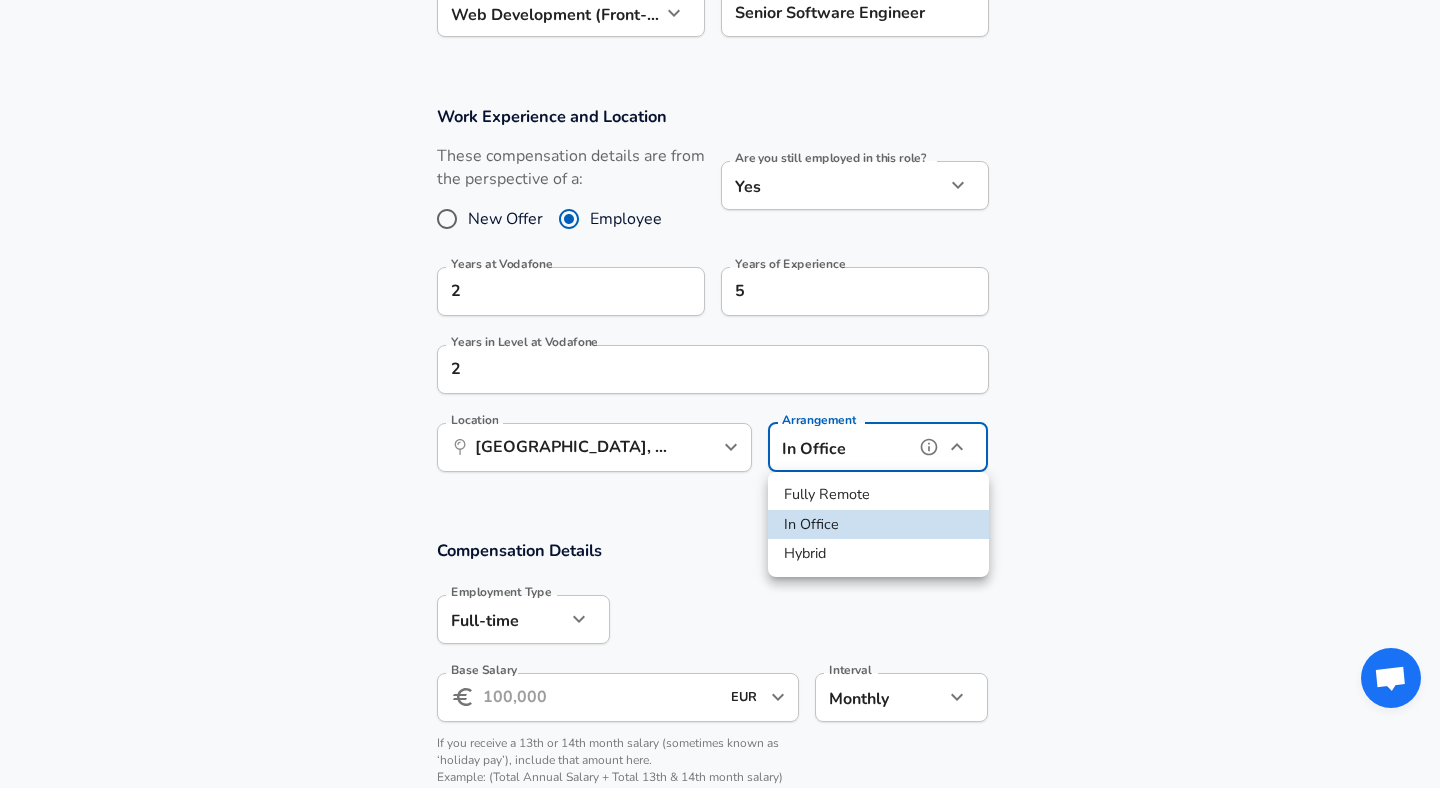 type on "remote" 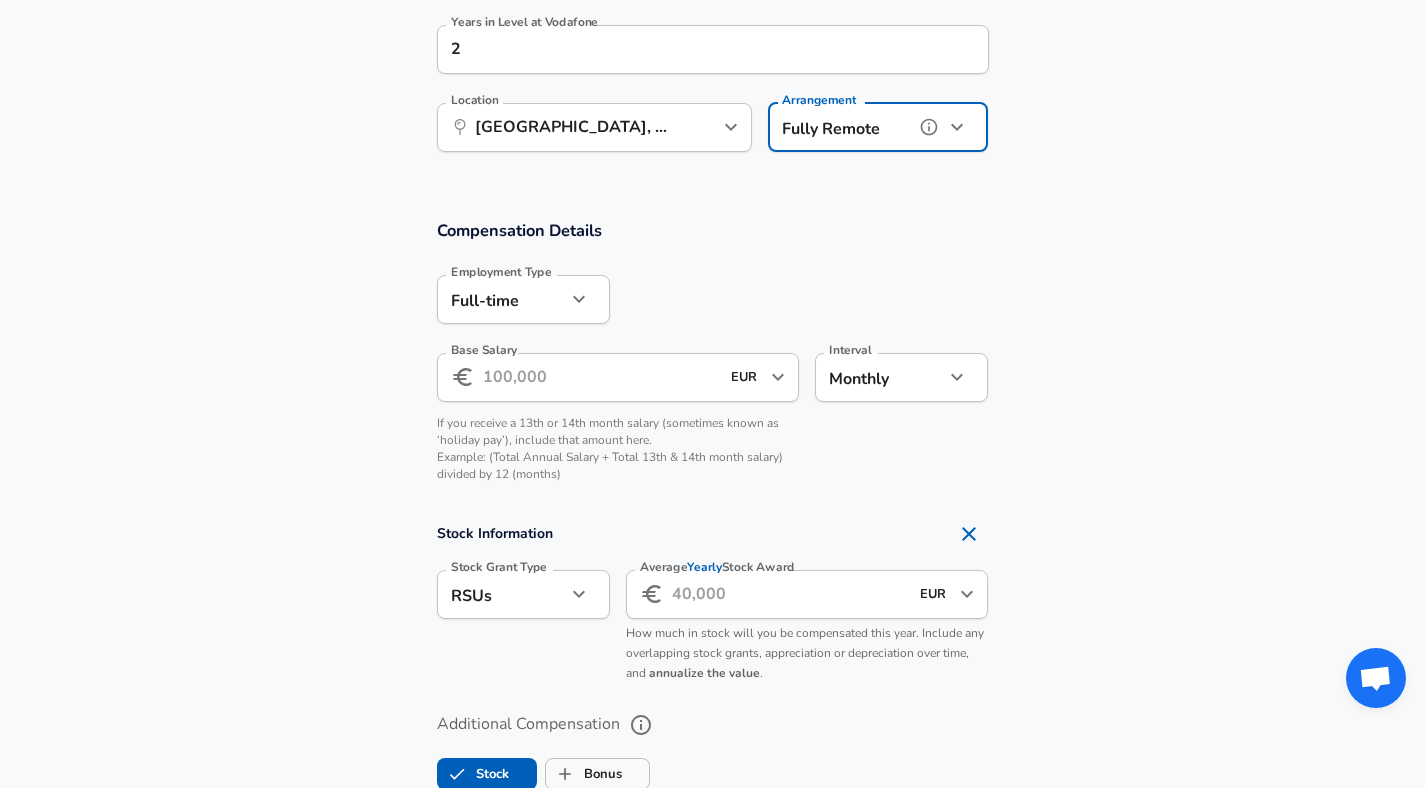 scroll, scrollTop: 1098, scrollLeft: 0, axis: vertical 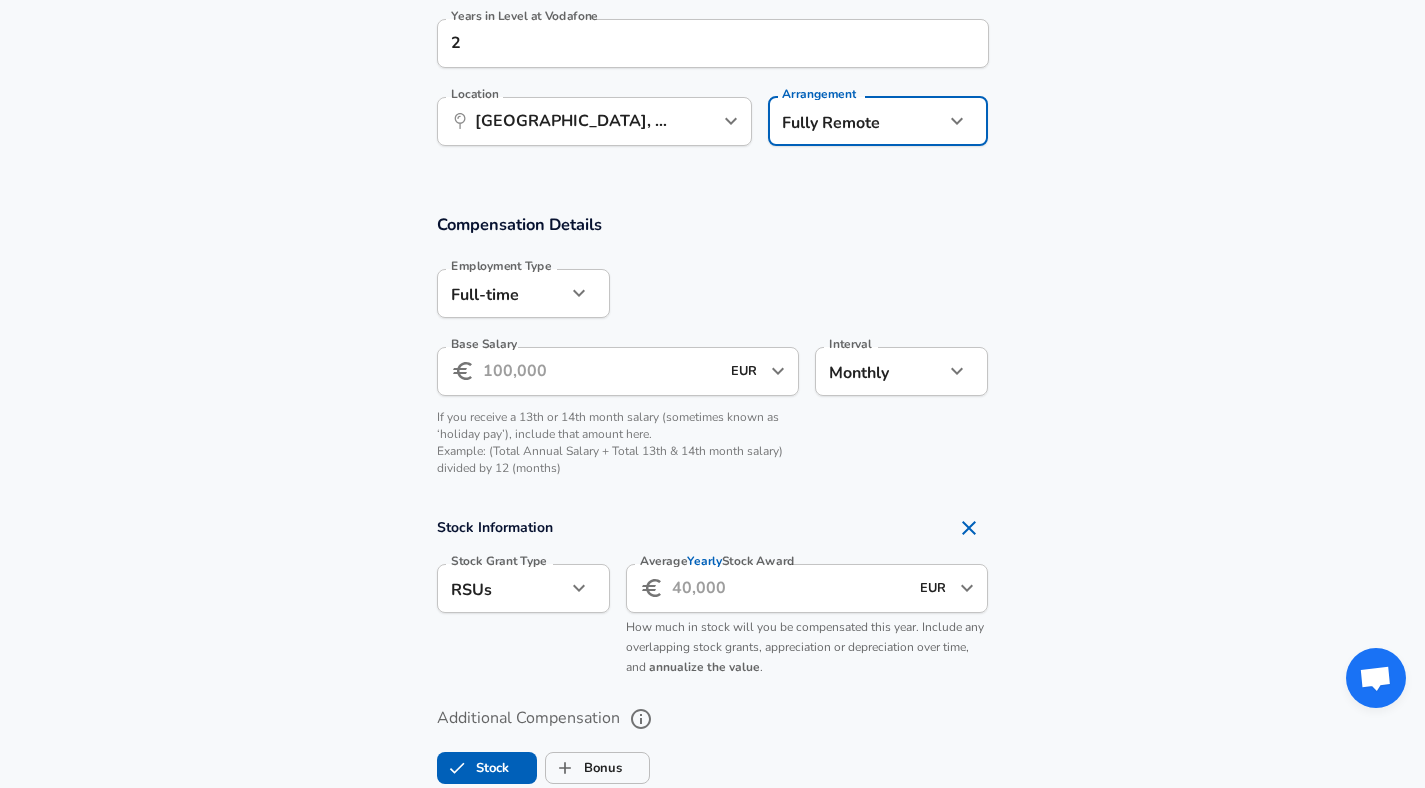 click on "We value your privacy We use cookies to enhance your browsing experience, serve personalized ads or content, and analyze our traffic. By clicking "Accept All", you consent to our use of cookies. Customize    Accept All   Customize Consent Preferences   We use cookies to help you navigate efficiently and perform certain functions. You will find detailed information about all cookies under each consent category below. The cookies that are categorized as "Necessary" are stored on your browser as they are essential for enabling the basic functionalities of the site. ...  Show more Necessary Always Active Necessary cookies are required to enable the basic features of this site, such as providing secure log-in or adjusting your consent preferences. These cookies do not store any personally identifiable data. Cookie _GRECAPTCHA Duration 5 months 27 days Description Google Recaptcha service sets this cookie to identify bots to protect the website against malicious spam attacks. Cookie __stripe_mid Duration 1 year MR" at bounding box center (712, -704) 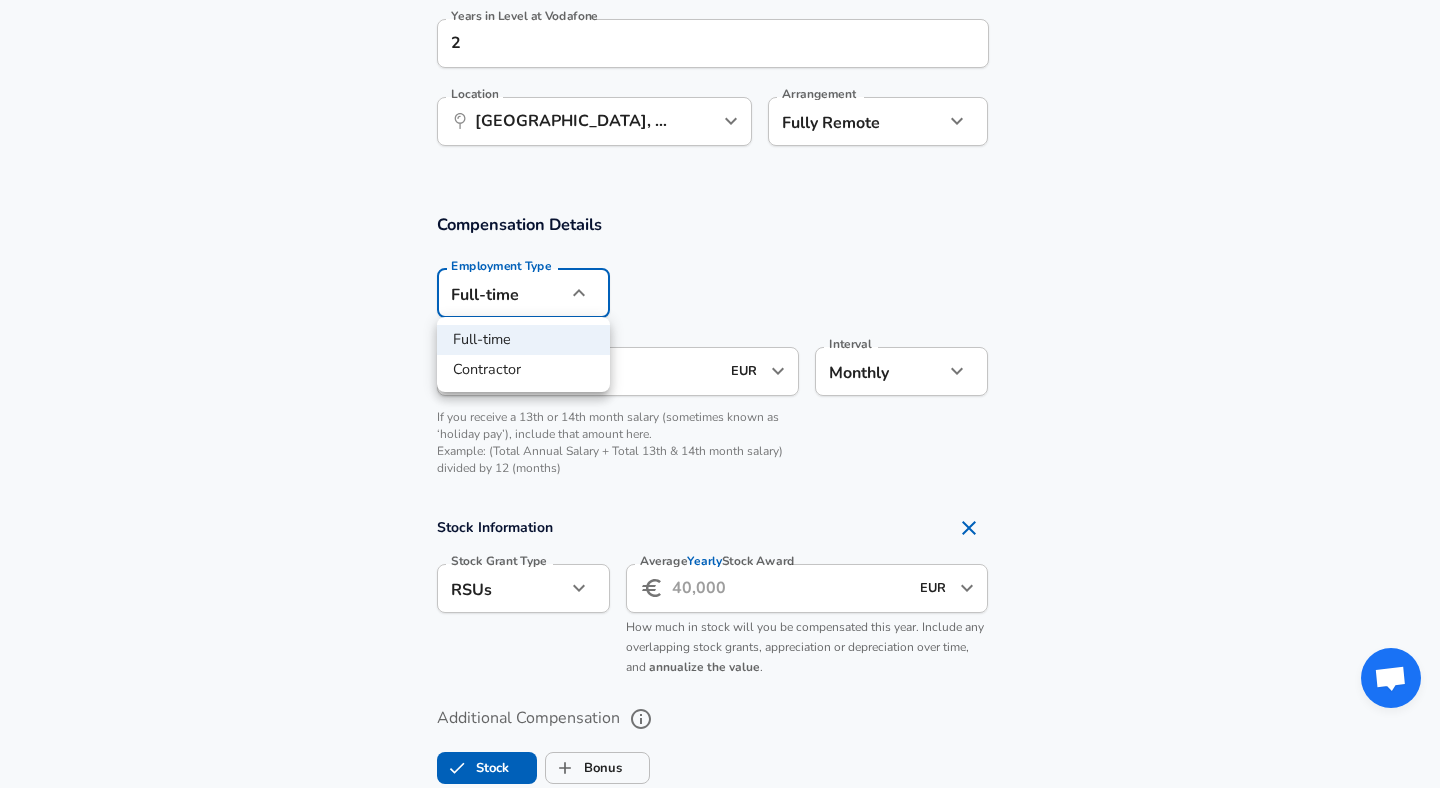 click at bounding box center [720, 394] 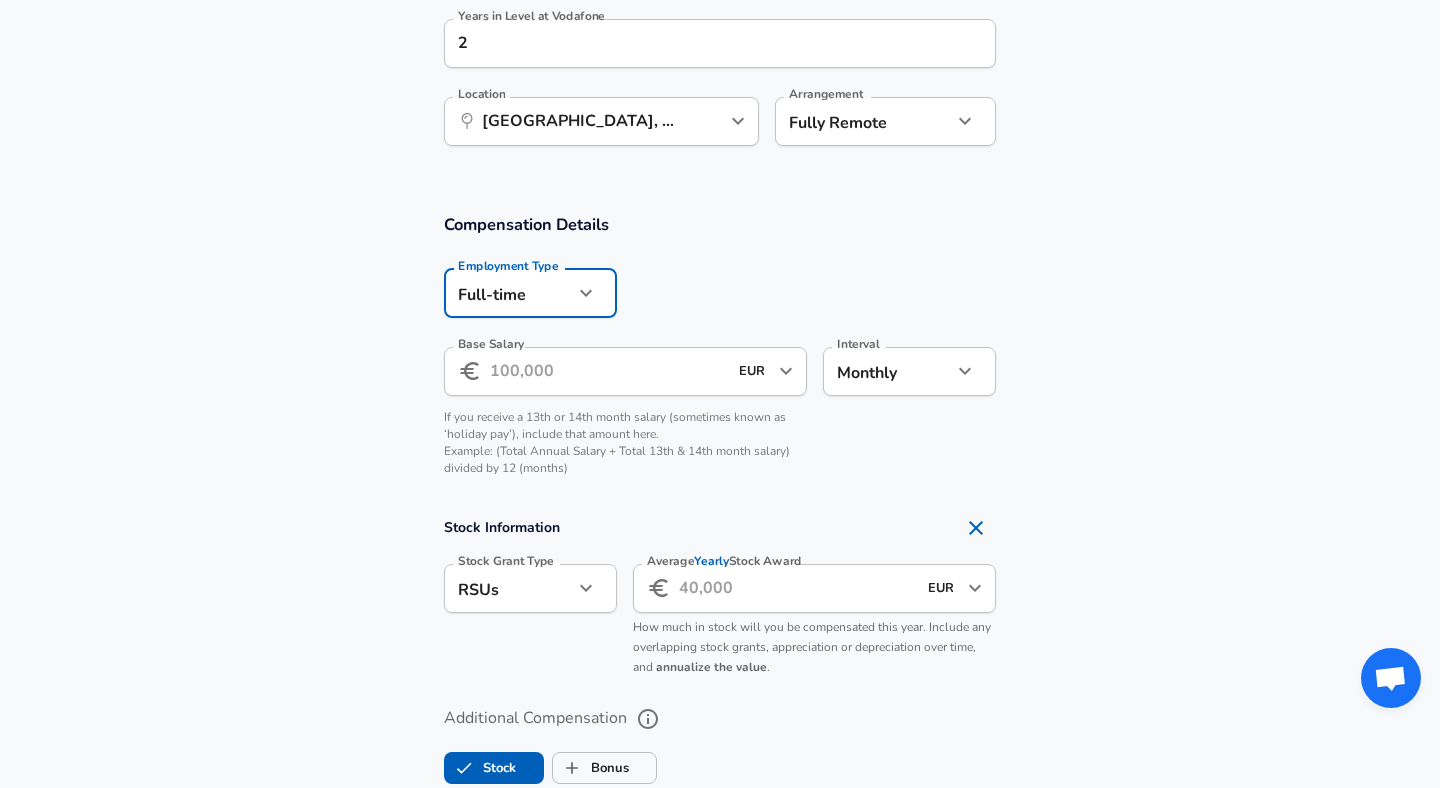 click on "We value your privacy We use cookies to enhance your browsing experience, serve personalized ads or content, and analyze our traffic. By clicking "Accept All", you consent to our use of cookies. Customize    Accept All   Customize Consent Preferences   We use cookies to help you navigate efficiently and perform certain functions. You will find detailed information about all cookies under each consent category below. The cookies that are categorized as "Necessary" are stored on your browser as they are essential for enabling the basic functionalities of the site. ...  Show more Necessary Always Active Necessary cookies are required to enable the basic features of this site, such as providing secure log-in or adjusting your consent preferences. These cookies do not store any personally identifiable data. Cookie _GRECAPTCHA Duration 5 months 27 days Description Google Recaptcha service sets this cookie to identify bots to protect the website against malicious spam attacks. Cookie __stripe_mid Duration 1 year MR" at bounding box center [720, -704] 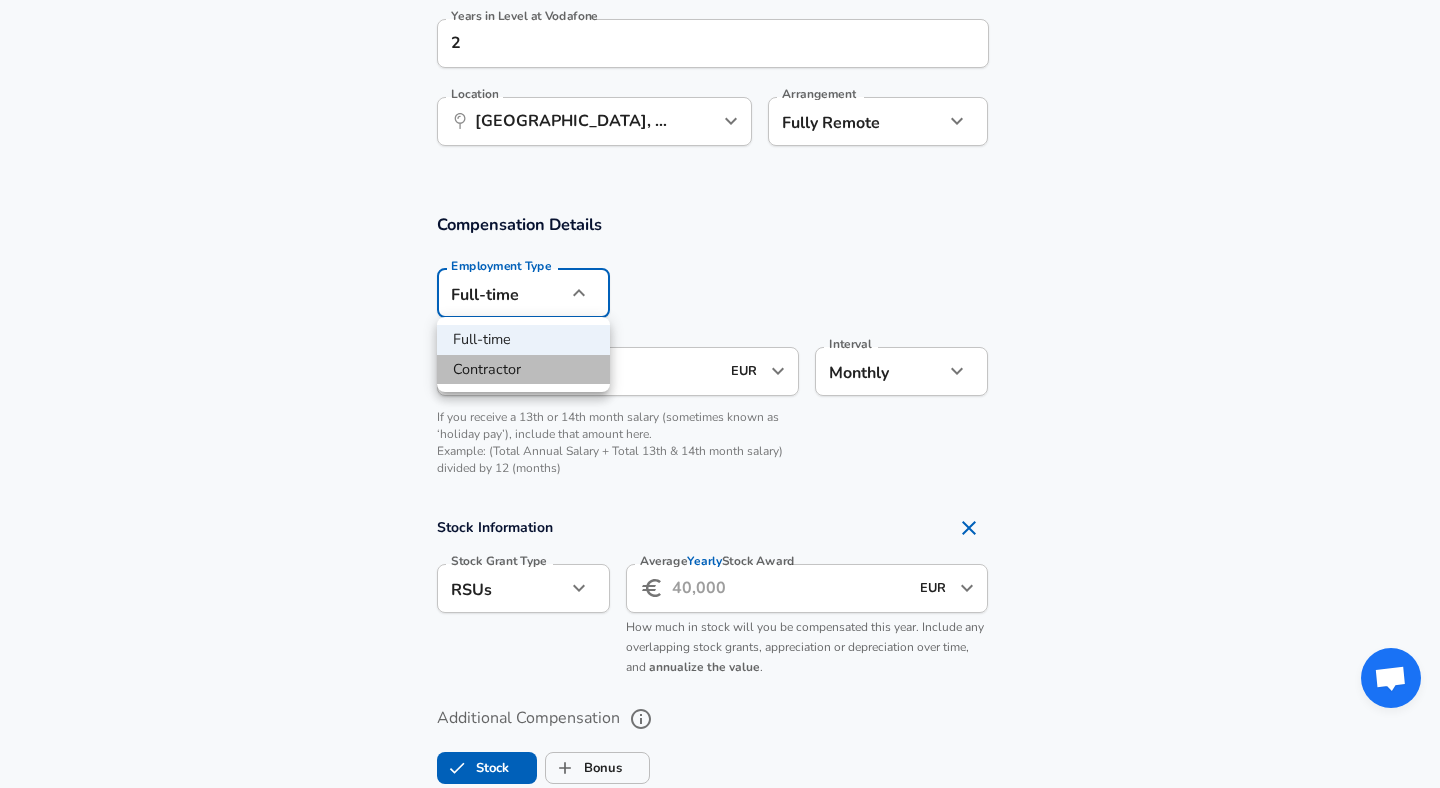 click on "Contractor" at bounding box center [523, 370] 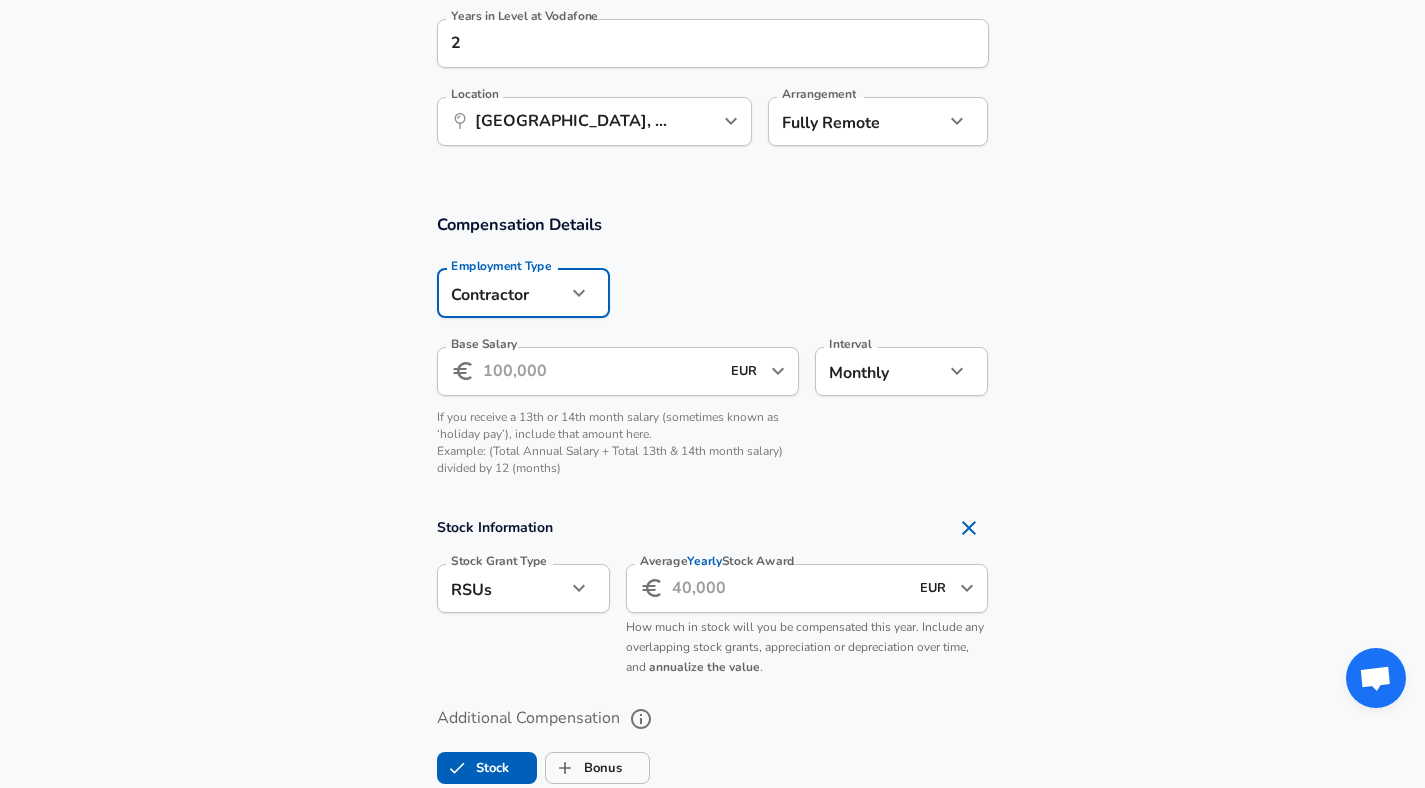 click on "Base Salary" at bounding box center (601, 371) 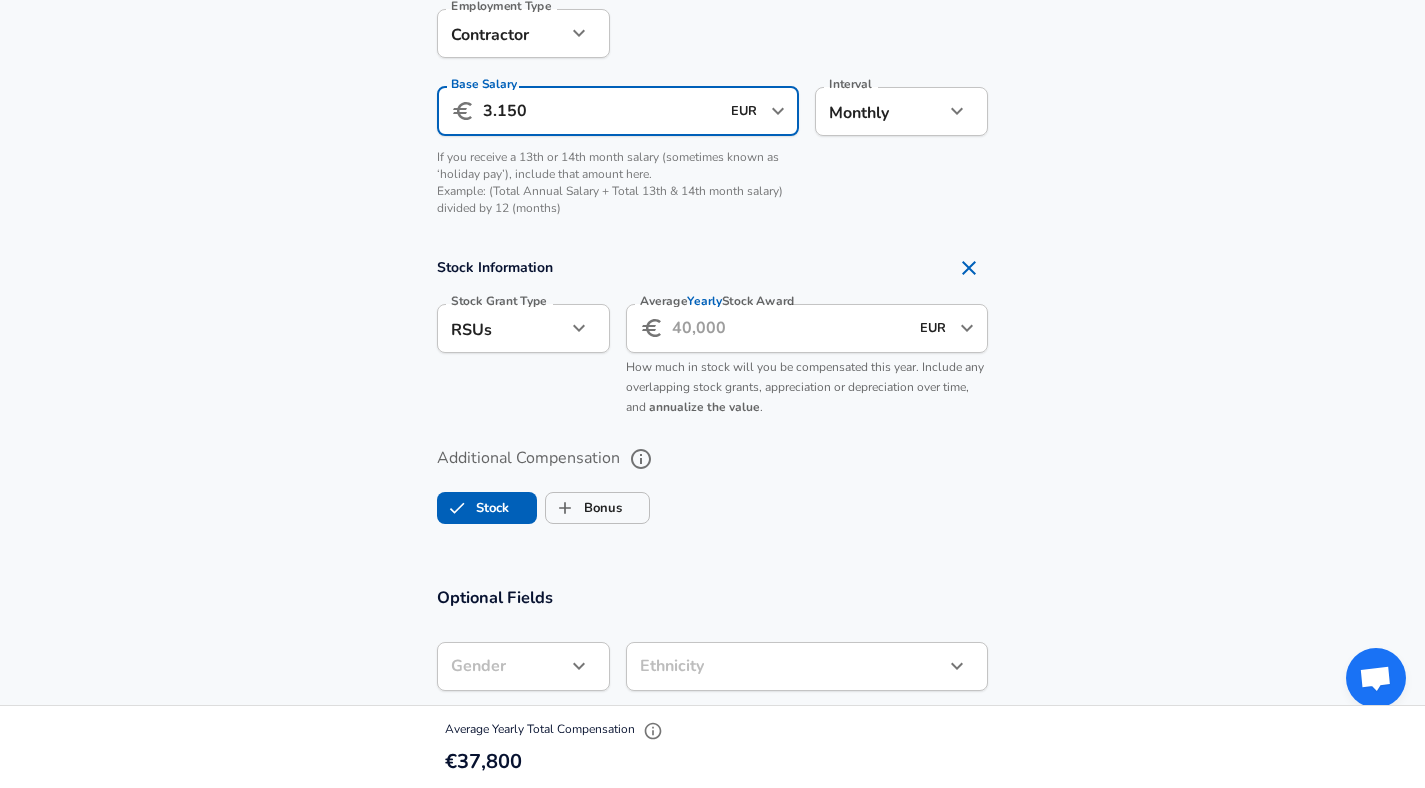 scroll, scrollTop: 1364, scrollLeft: 0, axis: vertical 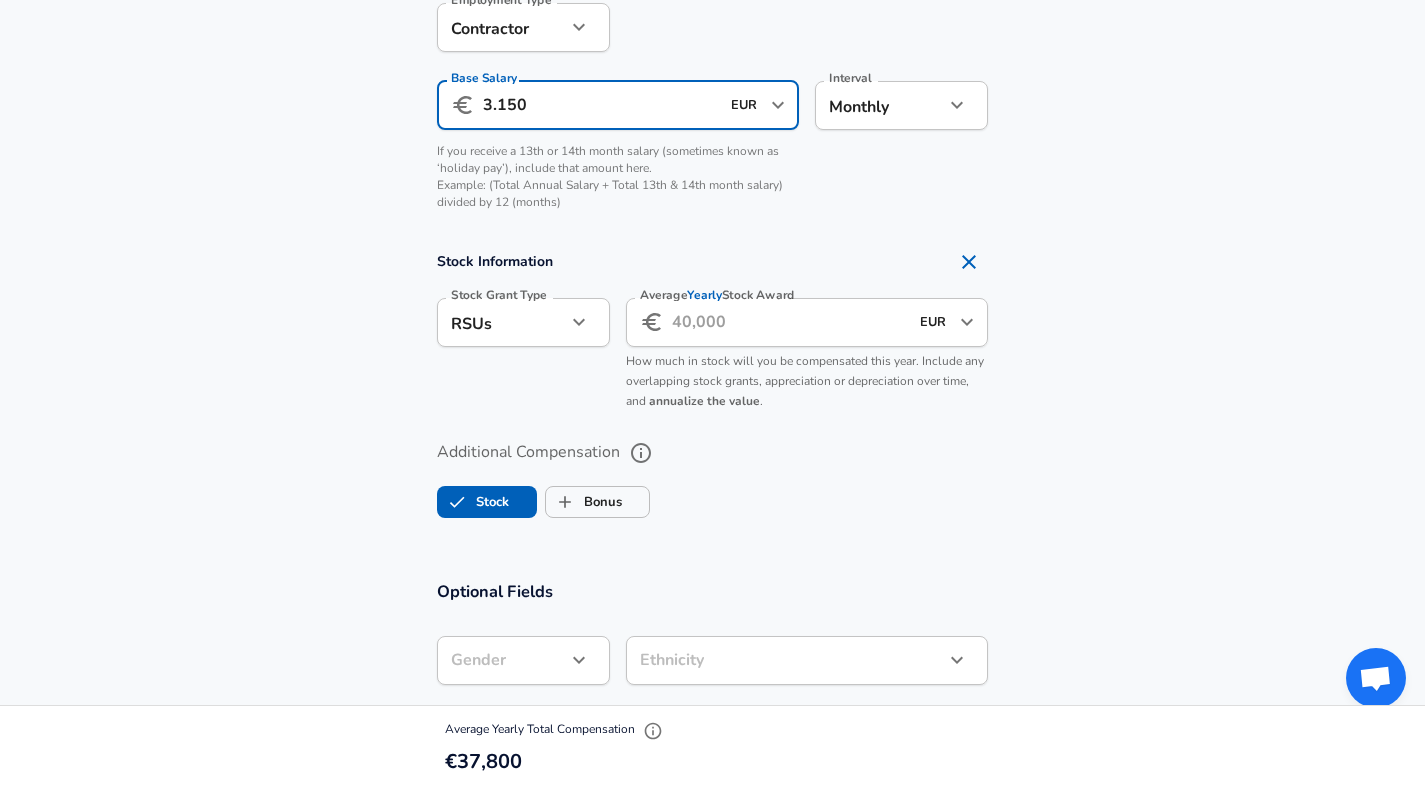 type on "3.150" 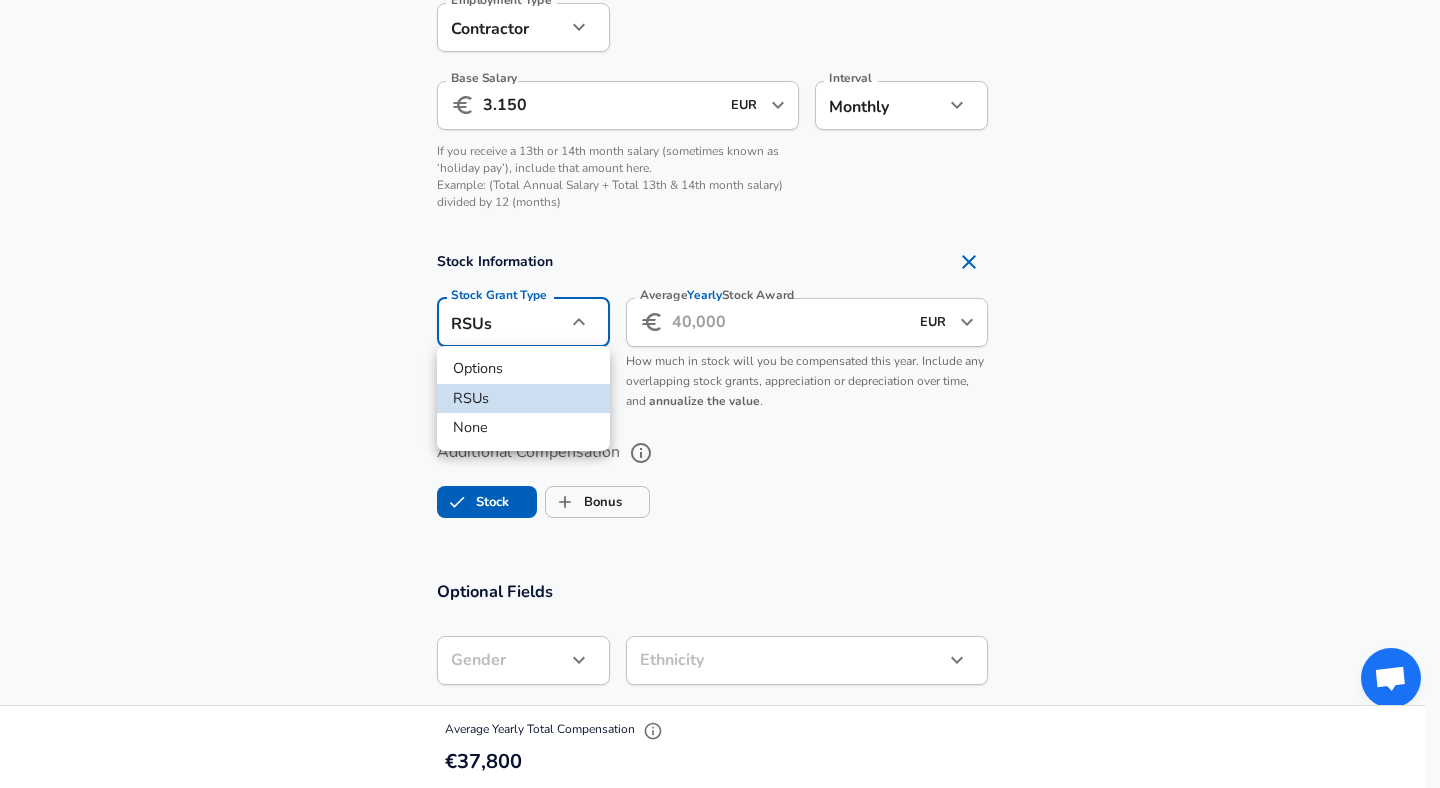 click on "None" at bounding box center (523, 428) 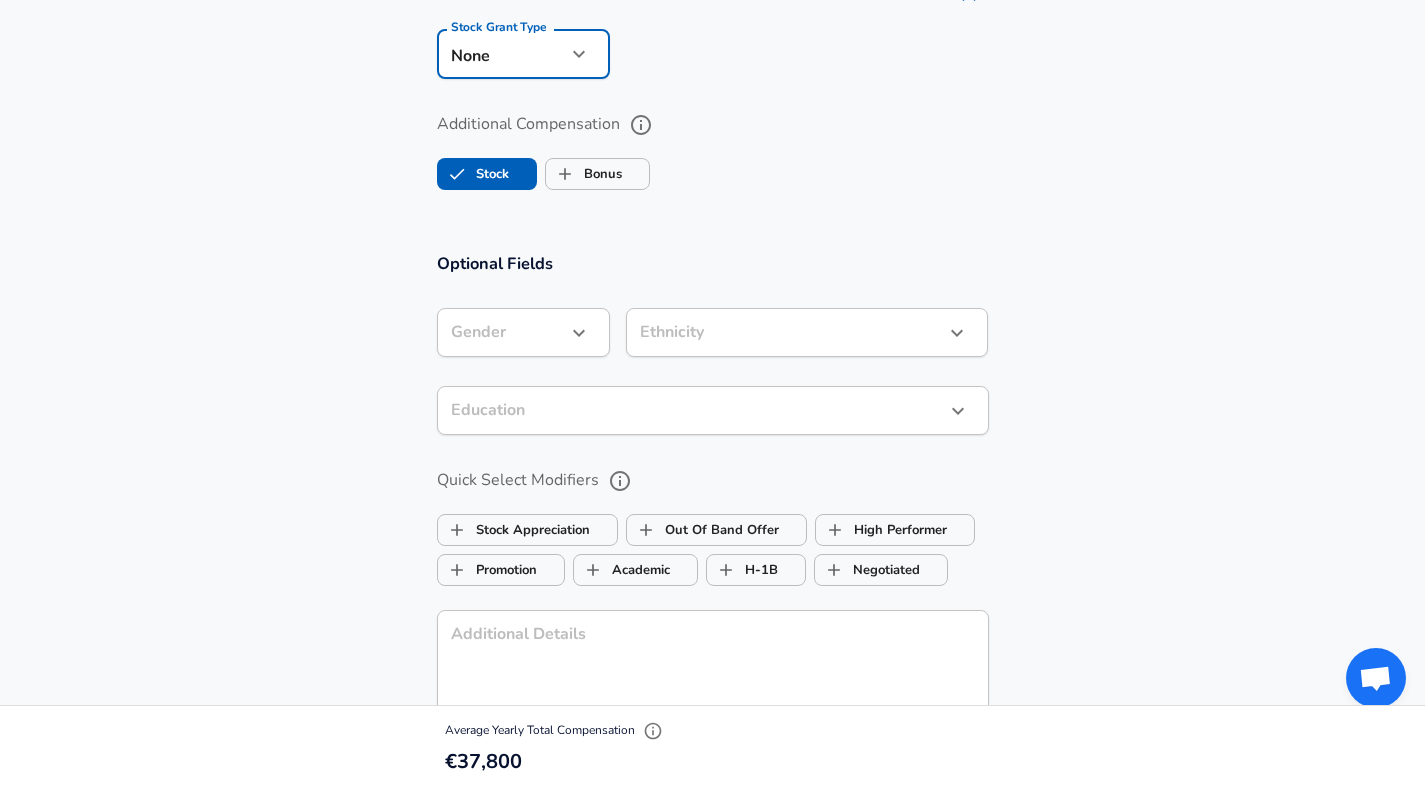 scroll, scrollTop: 1644, scrollLeft: 0, axis: vertical 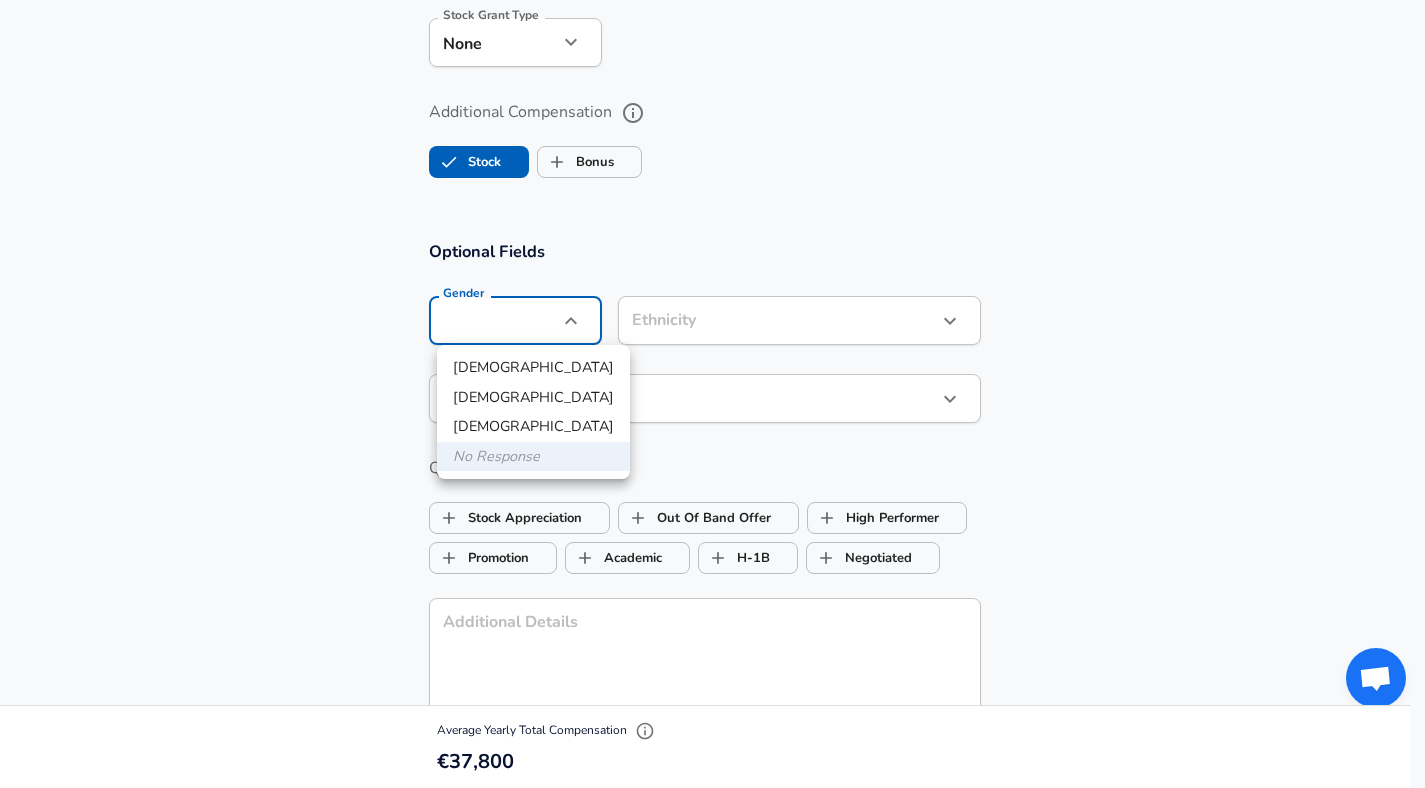 click on "We value your privacy We use cookies to enhance your browsing experience, serve personalized ads or content, and analyze our traffic. By clicking "Accept All", you consent to our use of cookies. Customize    Accept All   Customize Consent Preferences   We use cookies to help you navigate efficiently and perform certain functions. You will find detailed information about all cookies under each consent category below. The cookies that are categorized as "Necessary" are stored on your browser as they are essential for enabling the basic functionalities of the site. ...  Show more Necessary Always Active Necessary cookies are required to enable the basic features of this site, such as providing secure log-in or adjusting your consent preferences. These cookies do not store any personally identifiable data. Cookie _GRECAPTCHA Duration 5 months 27 days Description Google Recaptcha service sets this cookie to identify bots to protect the website against malicious spam attacks. Cookie __stripe_mid Duration 1 year MR" at bounding box center (712, -1250) 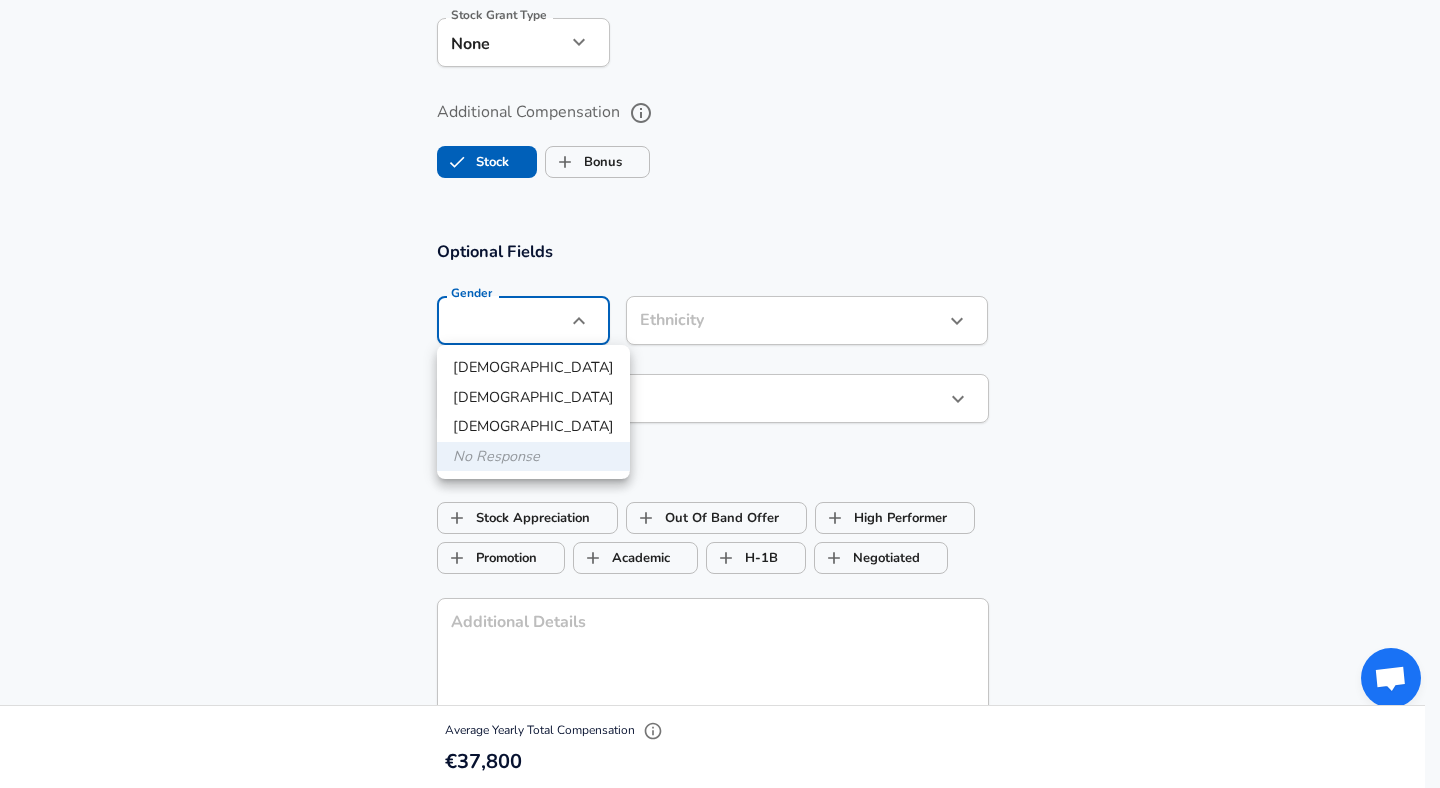 click at bounding box center (720, 394) 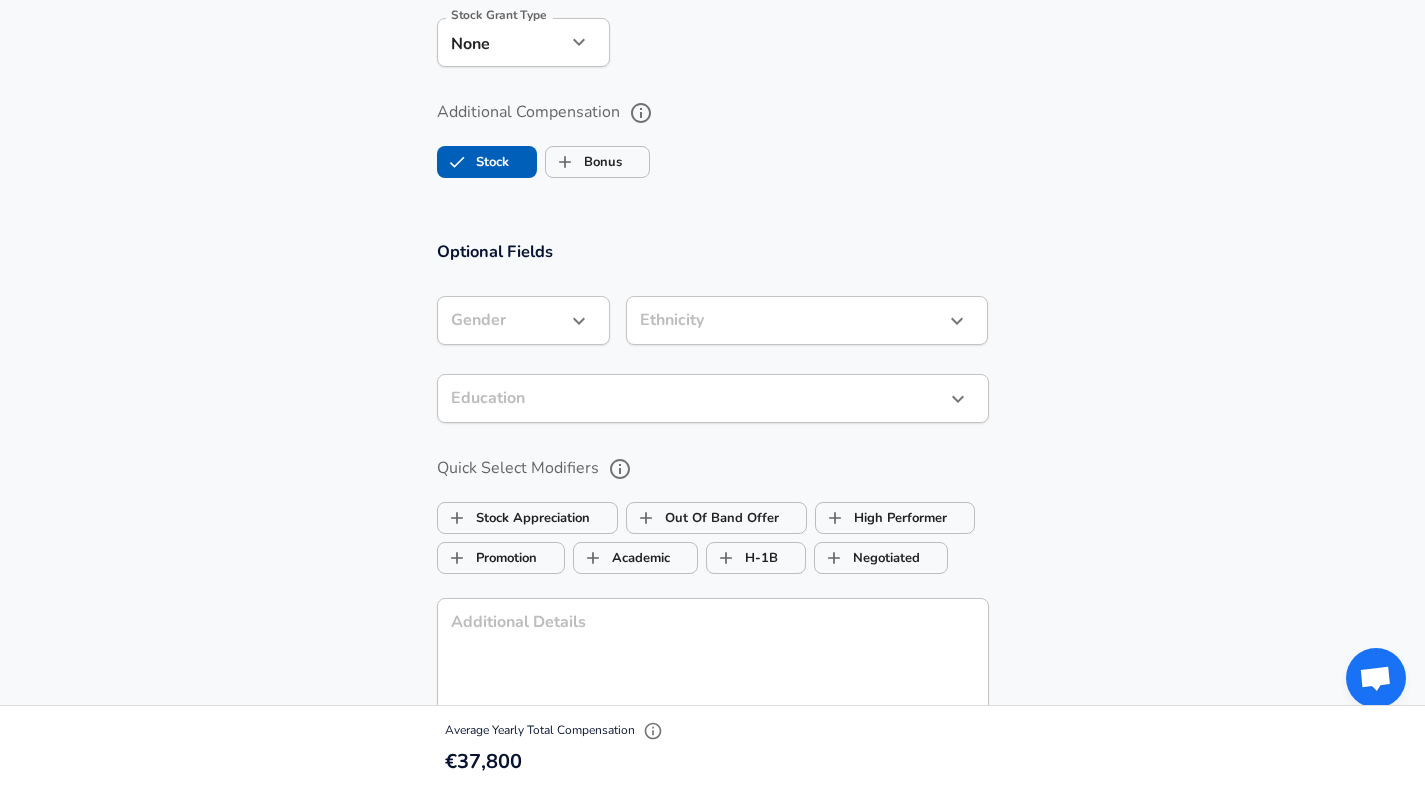 click on "Optional Fields Gender ​ Gender Ethnicity ​ Ethnicity Education ​ Education Quick Select Modifiers   Stock Appreciation Out Of Band Offer High Performer Promotion Academic H-1B Negotiated Additional Details x Additional Details 0 /500 characters Email Address Email Address   Providing an email allows for editing or removal of your submission. We may also reach out if we have any questions. Your email will not be published." at bounding box center (712, 566) 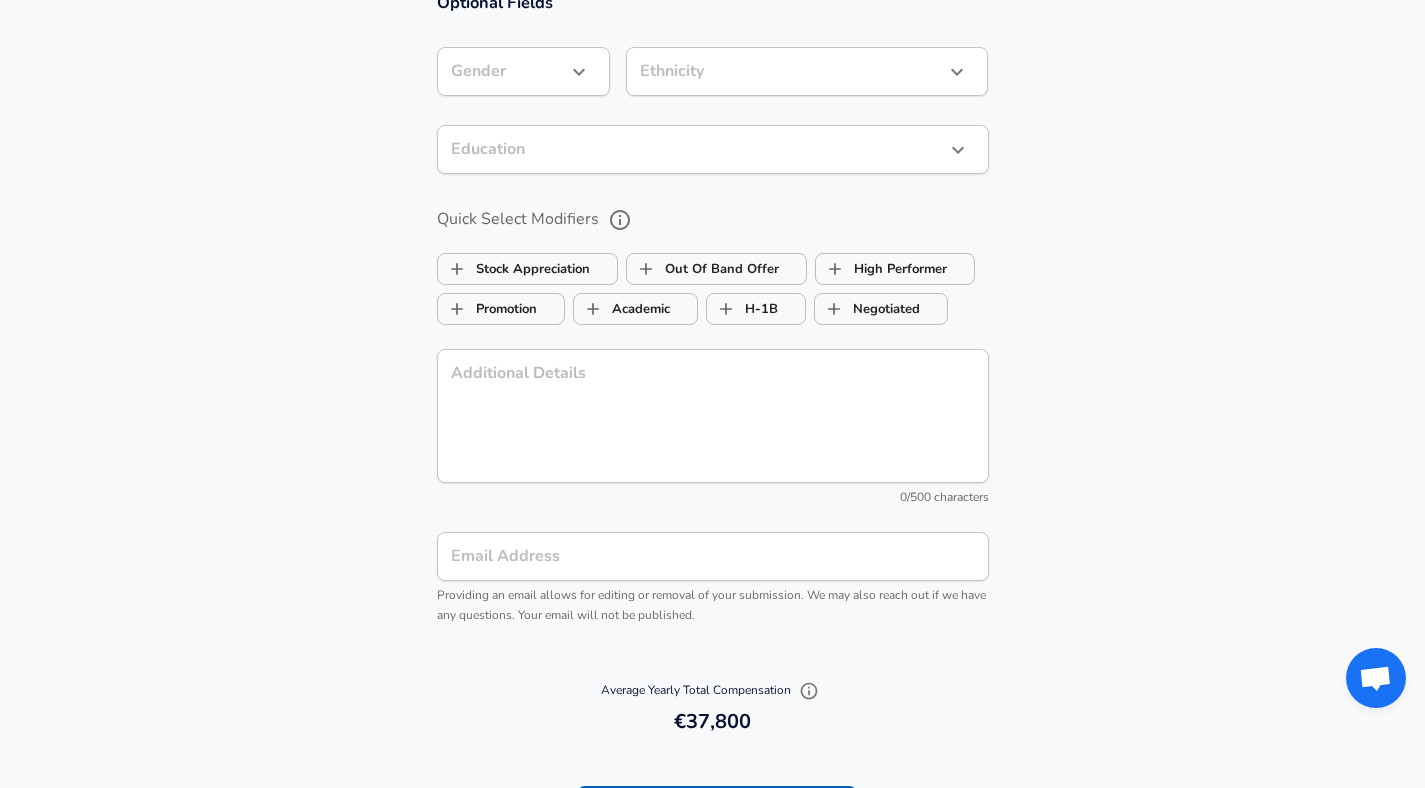 scroll, scrollTop: 1889, scrollLeft: 0, axis: vertical 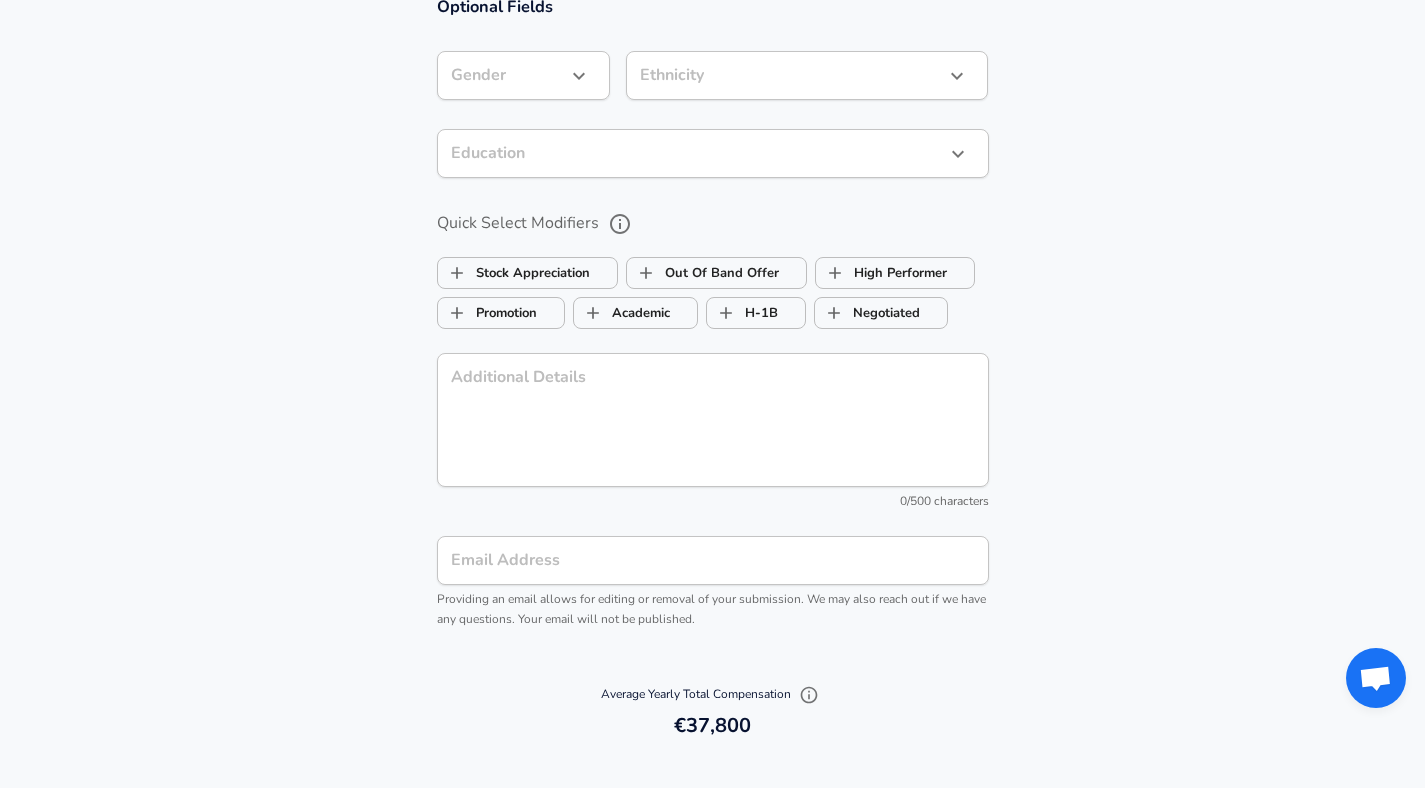 click on "Email Address" at bounding box center (713, 560) 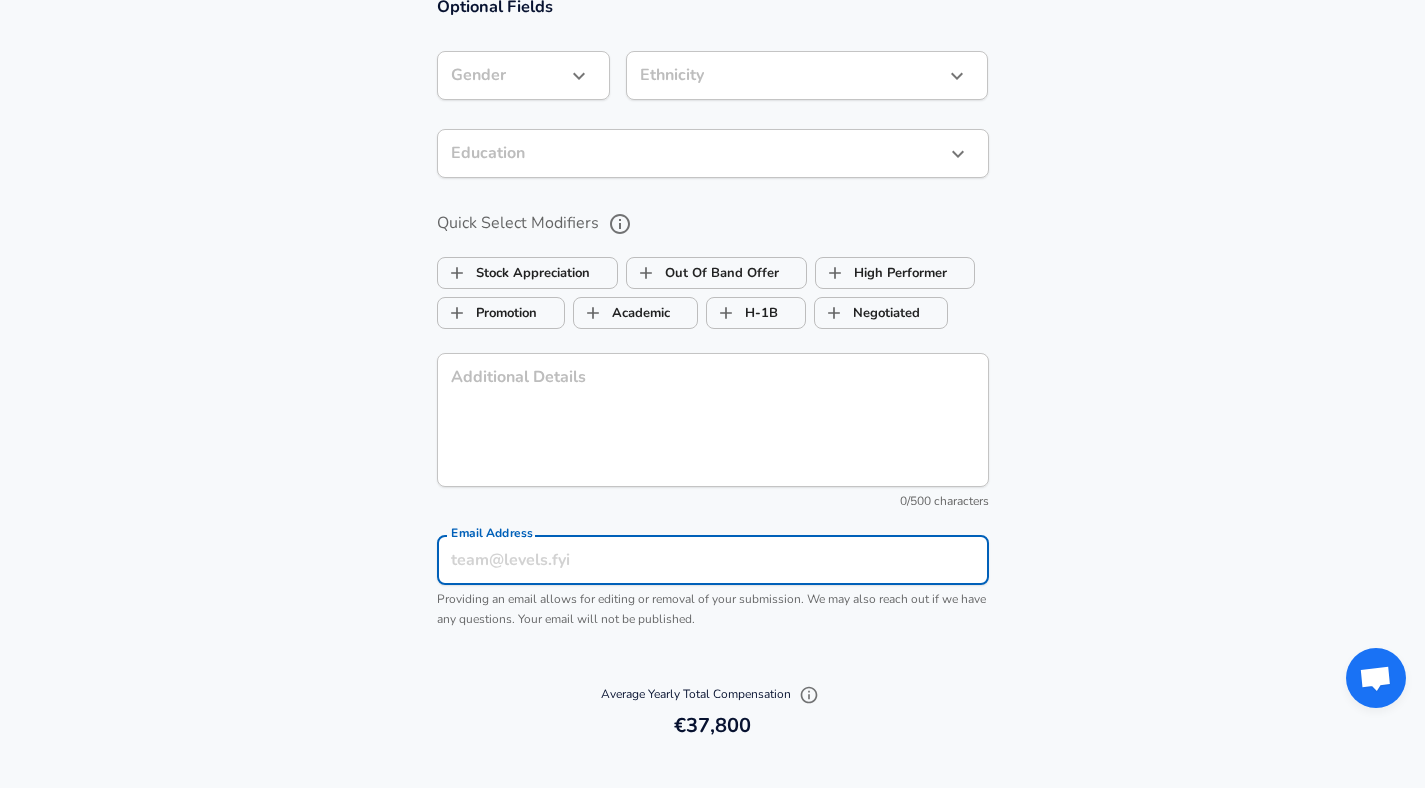 type on "[DOMAIN_NAME][EMAIL_ADDRESS][PERSON_NAME][DOMAIN_NAME]" 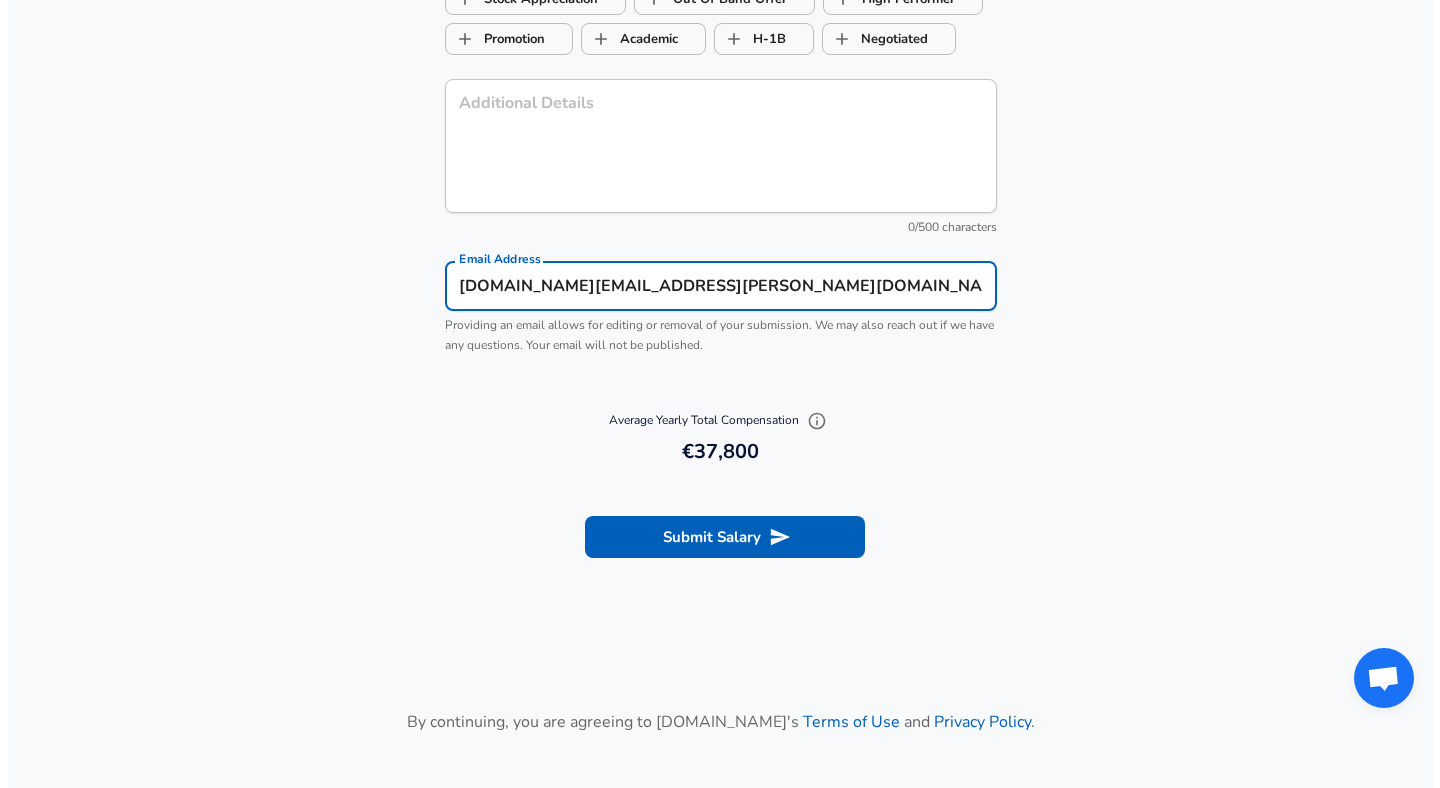scroll, scrollTop: 2202, scrollLeft: 0, axis: vertical 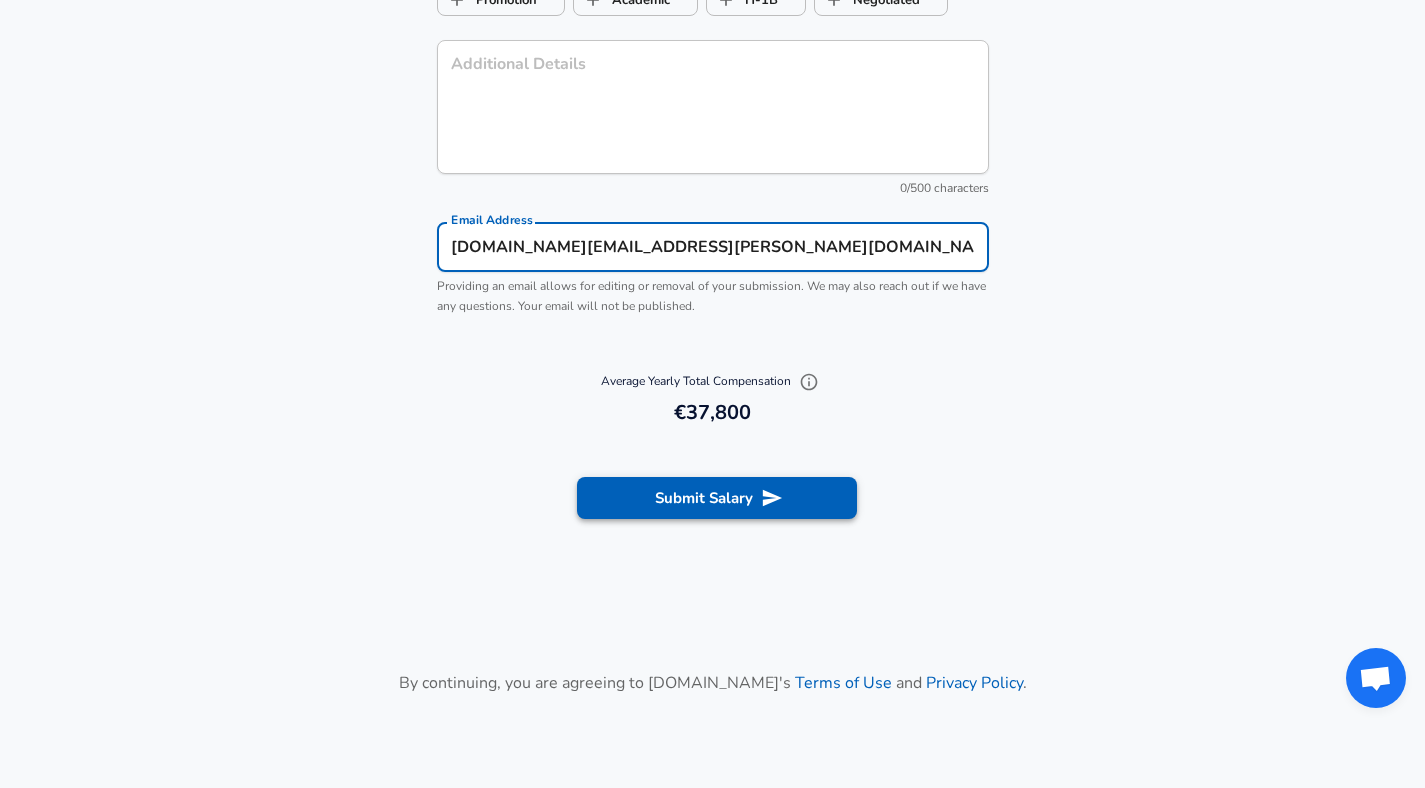 click on "Submit Salary" at bounding box center (717, 498) 